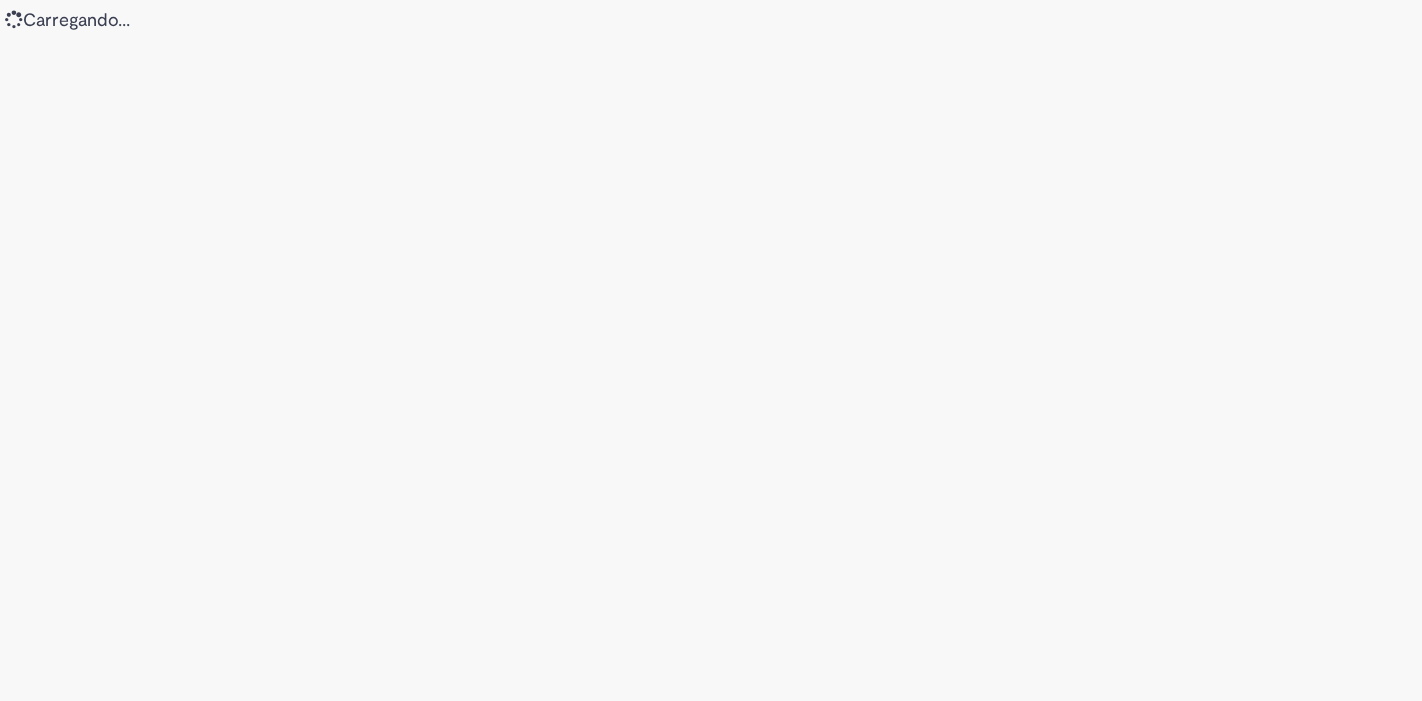scroll, scrollTop: 0, scrollLeft: 0, axis: both 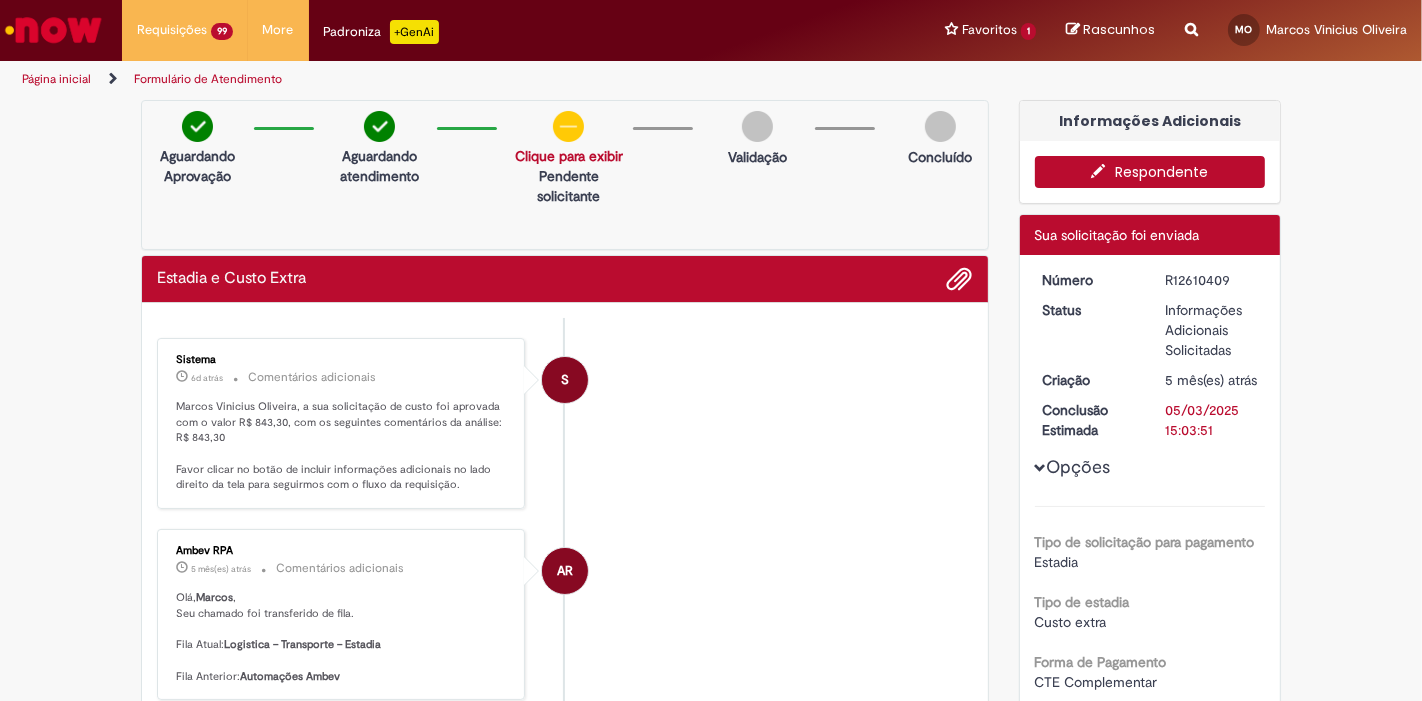 click on "[FIELD_NAME]" at bounding box center [1150, 172] 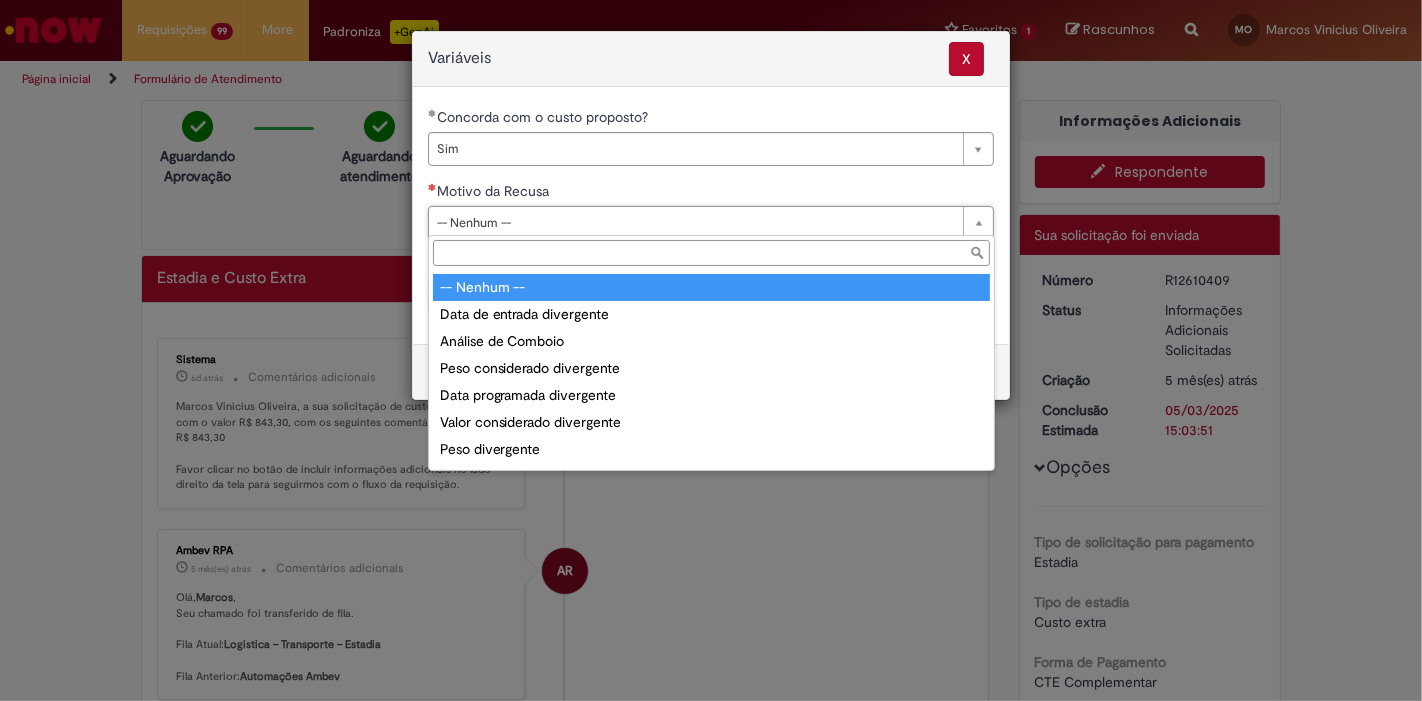 scroll, scrollTop: 77, scrollLeft: 0, axis: vertical 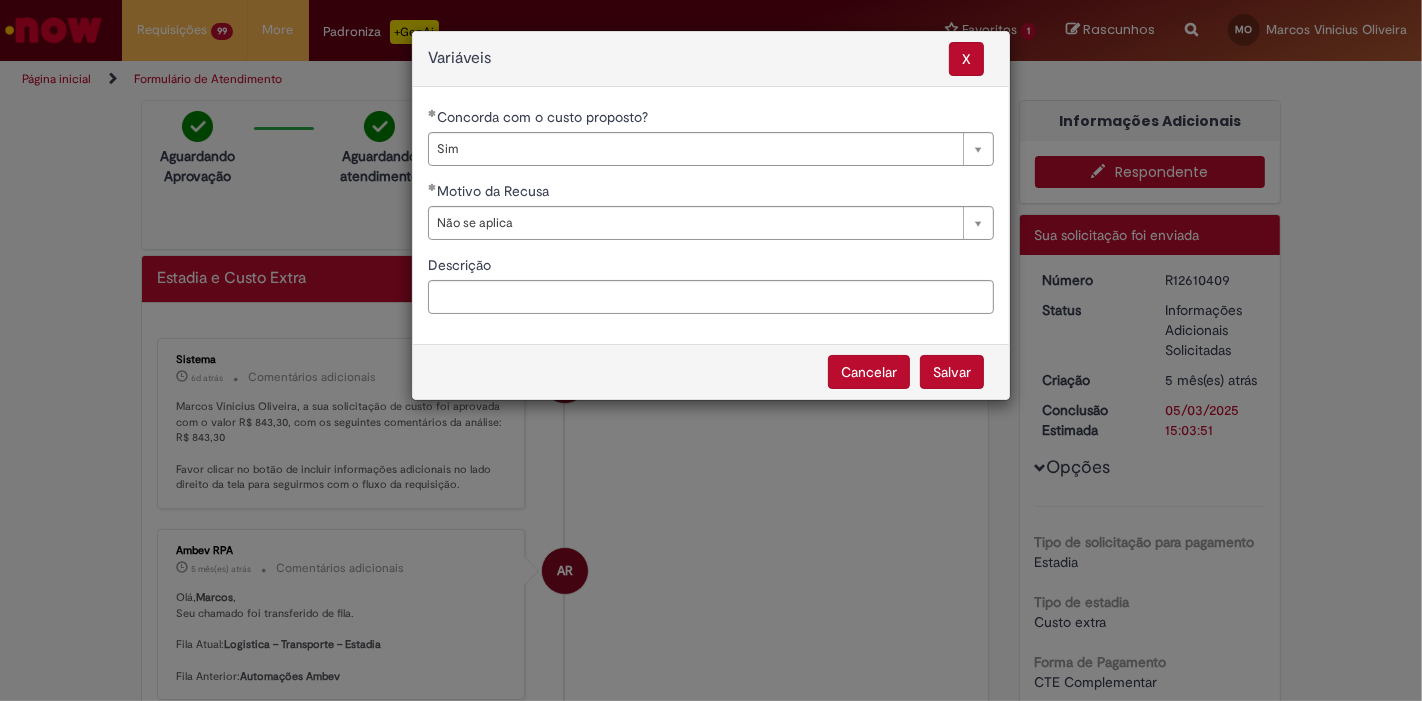 click on "Salvar" at bounding box center (952, 372) 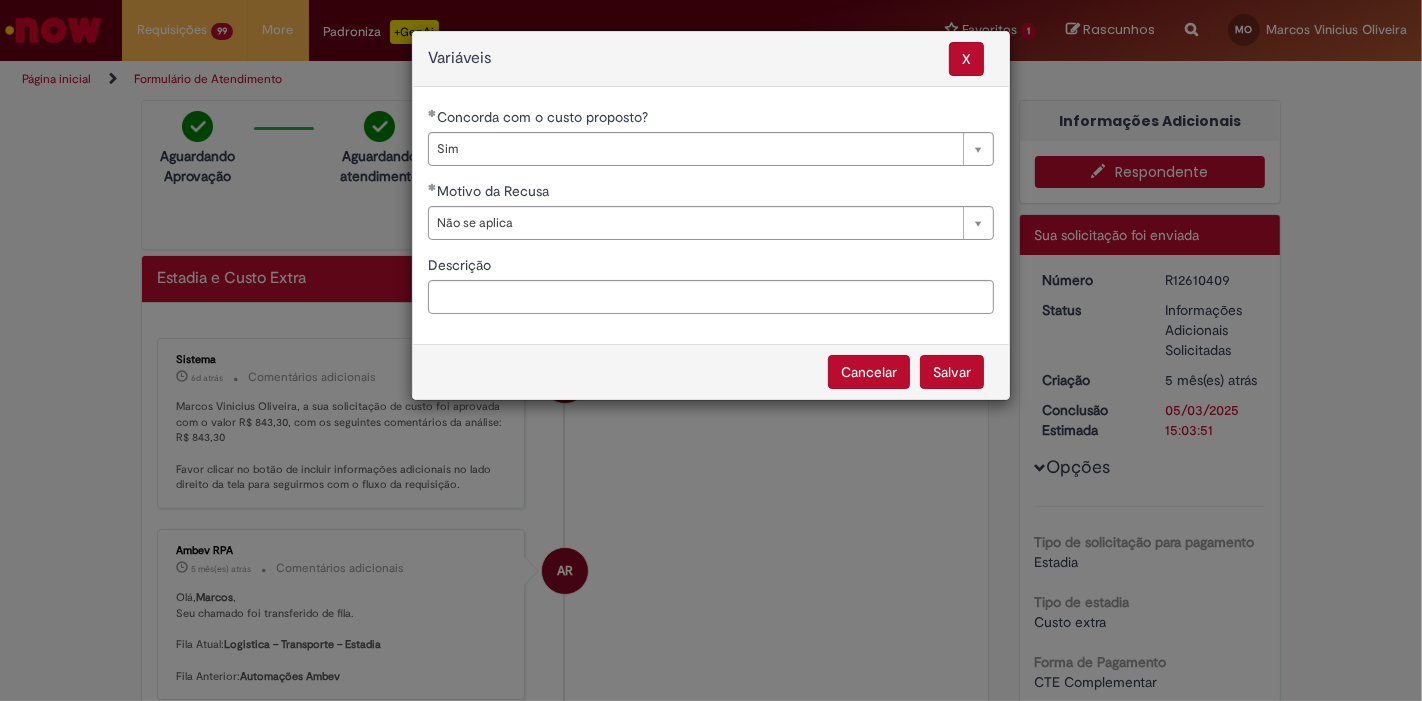 click on "Salvar" at bounding box center [952, 372] 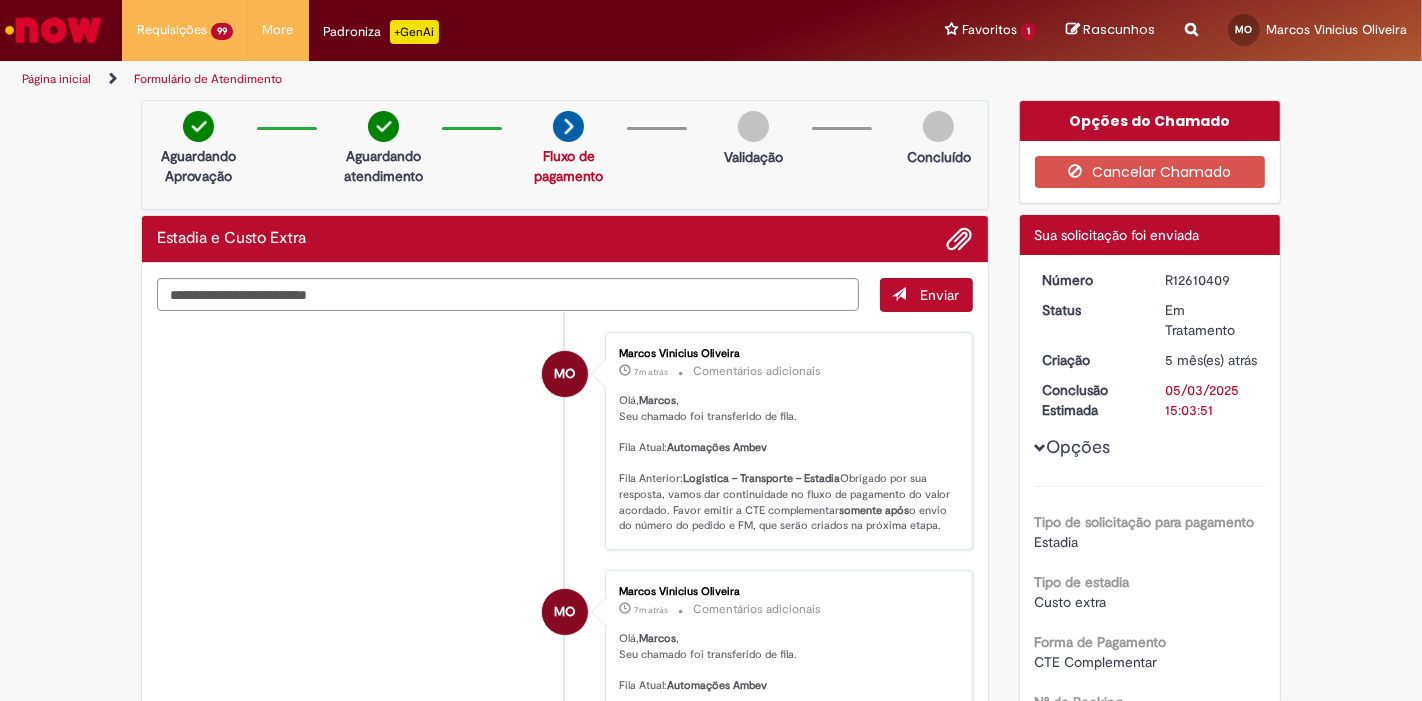 click on "Opções
Tipo de solicitação para pagamento
Estadia
Tipo de estadia
Custo extra
Forma de Pagamento
CTE Complementar
N° do Booking
P40164125
N° de ordem de Serviço
5AM 719653B
N° do Container
UETU7191683
Nota Fiscal - anexar o arquivo XML
f3d4135d3be39e90b7232447f4e45a8f
Nº Nota Fiscal
1536
Série Nota Fiscal
1
Data de emissão
20/01/2025 12:11:26
Valor total da NF
R$ 473.028,77
Chave de Acesso - Nfe
13250107526557011730550010000015361596189025
CNPJ unidade de origem
07526557011730
Descrição da origem" at bounding box center (1150, 2321) 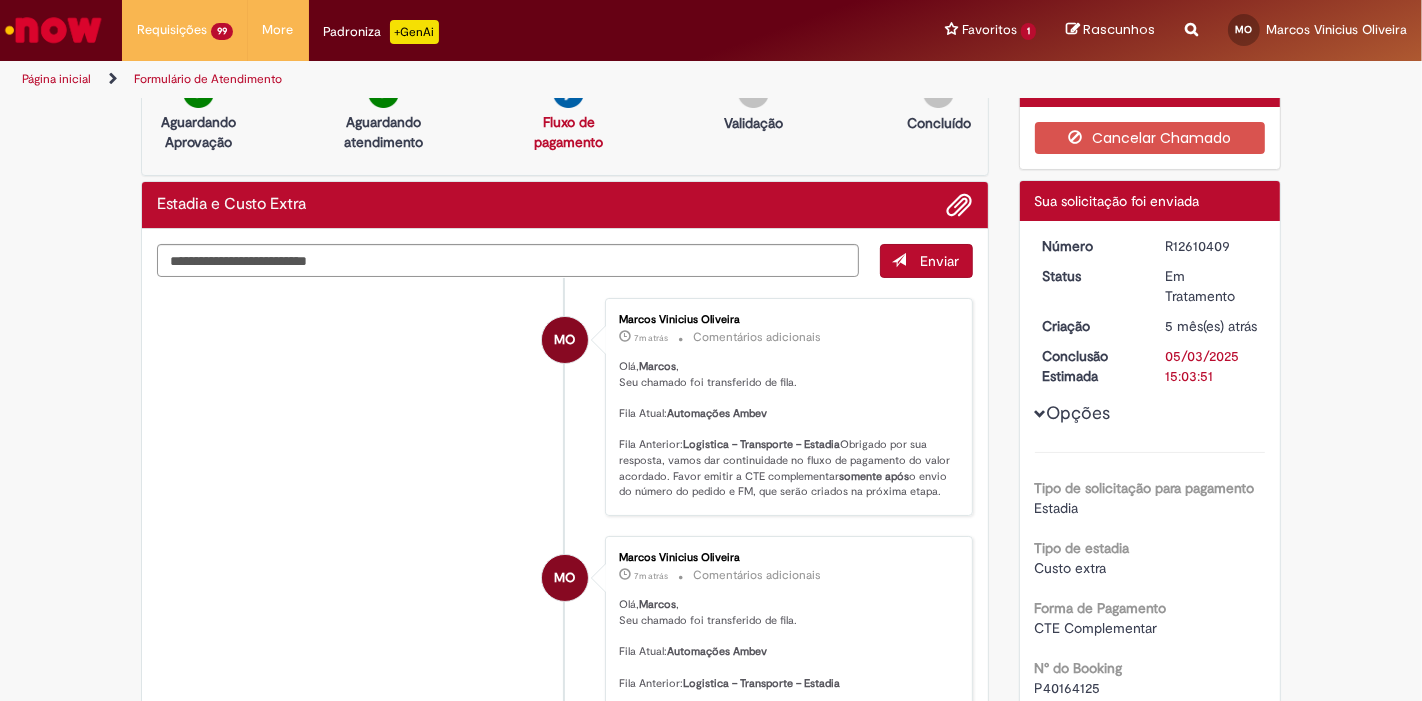 scroll, scrollTop: 0, scrollLeft: 0, axis: both 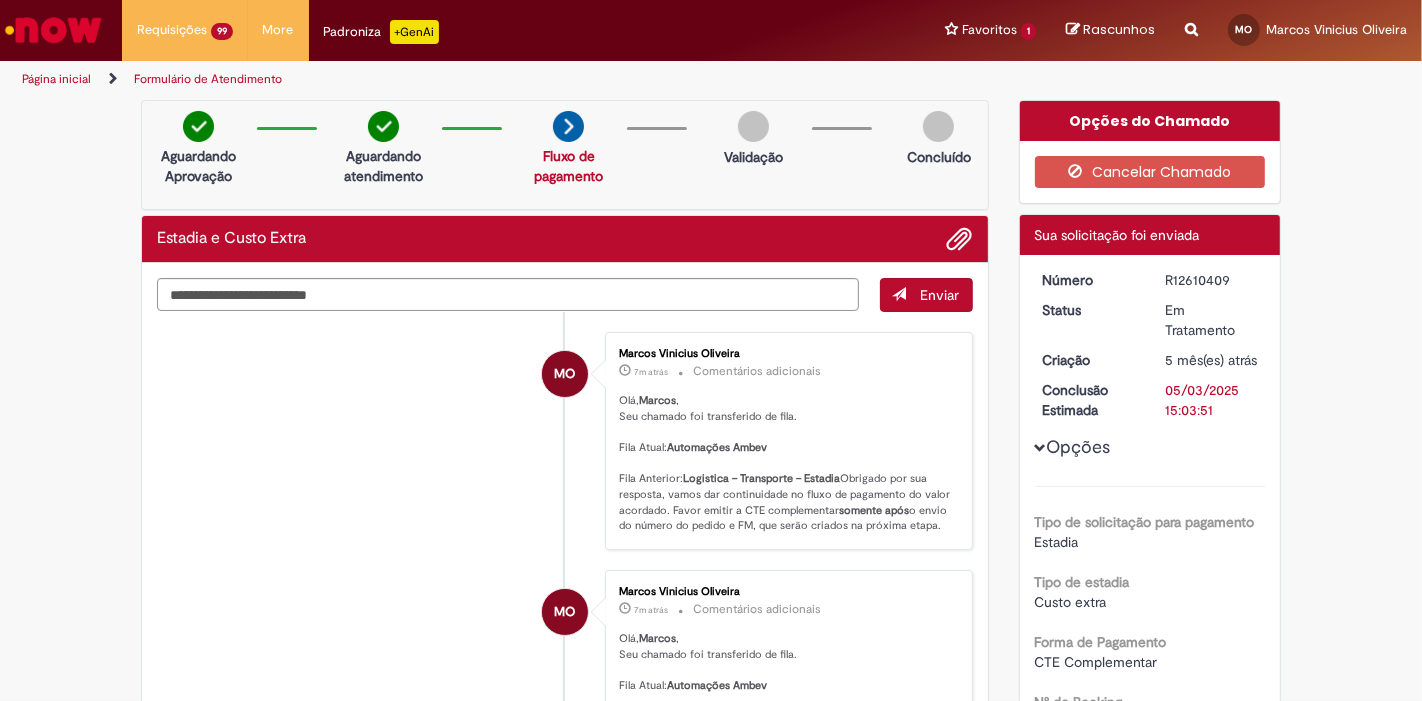 click on "MO
Marcos Vinicius Oliveira
7m atrás 7 minutos atrás     Comentários adicionais
Olá,  Marcos ,  Seu chamado foi transferido de fila. Fila Atual:  Automações Ambev Fila Anterior:  Logistica – Transporte – Estadia
Obrigado por sua resposta, vamos dar continuidade no fluxo de pagamento do valor acordado. Favor emitir a CTE complementar  somente após  o envio do número do pedido e FM, que serão criados na próxima etapa." at bounding box center [565, 441] 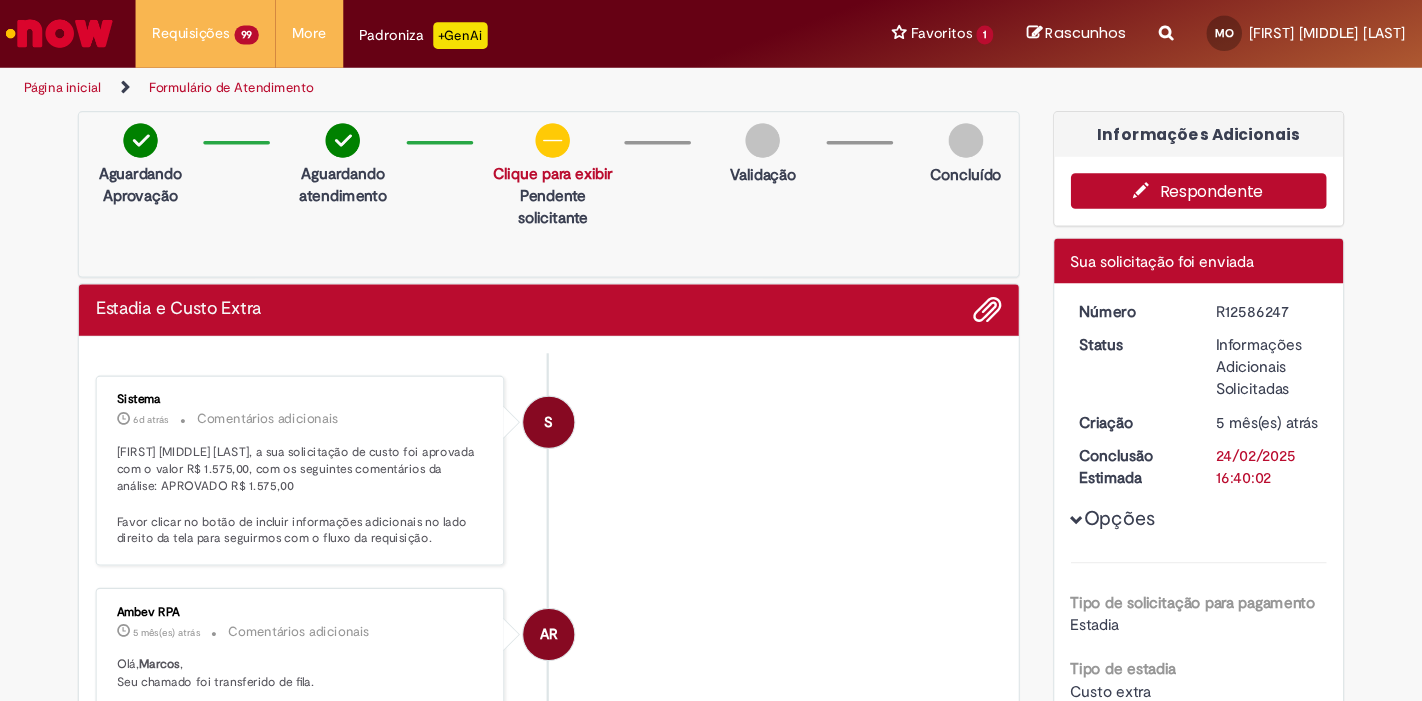 scroll, scrollTop: 0, scrollLeft: 0, axis: both 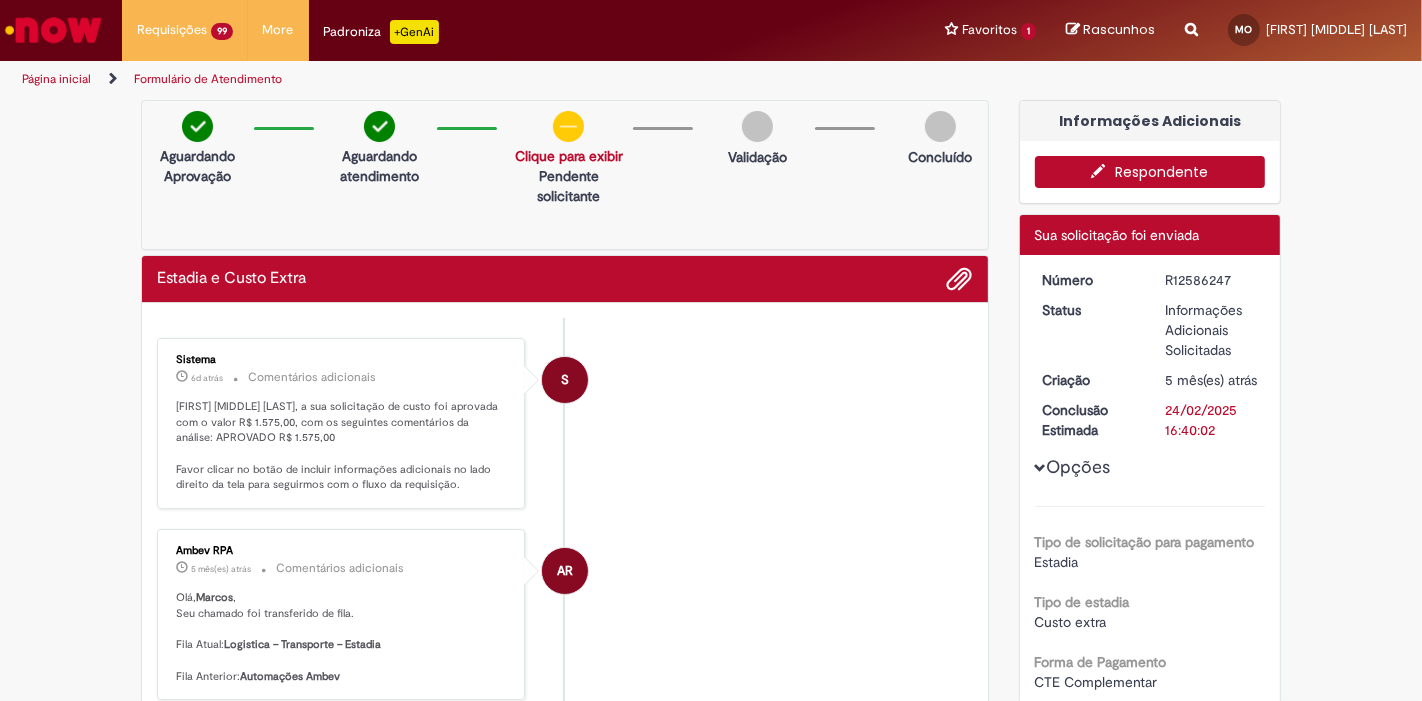 click on "Respondente" at bounding box center [1150, 172] 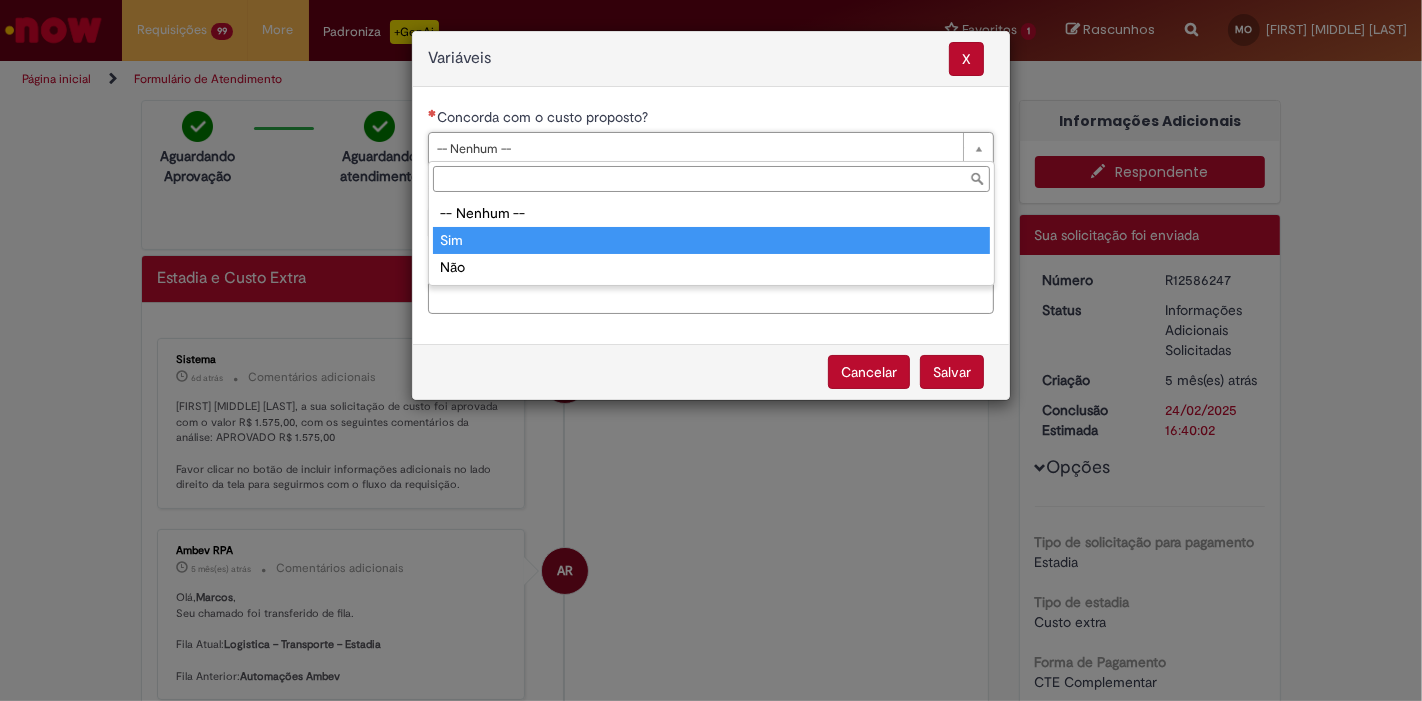 drag, startPoint x: 478, startPoint y: 238, endPoint x: 520, endPoint y: 209, distance: 51.0392 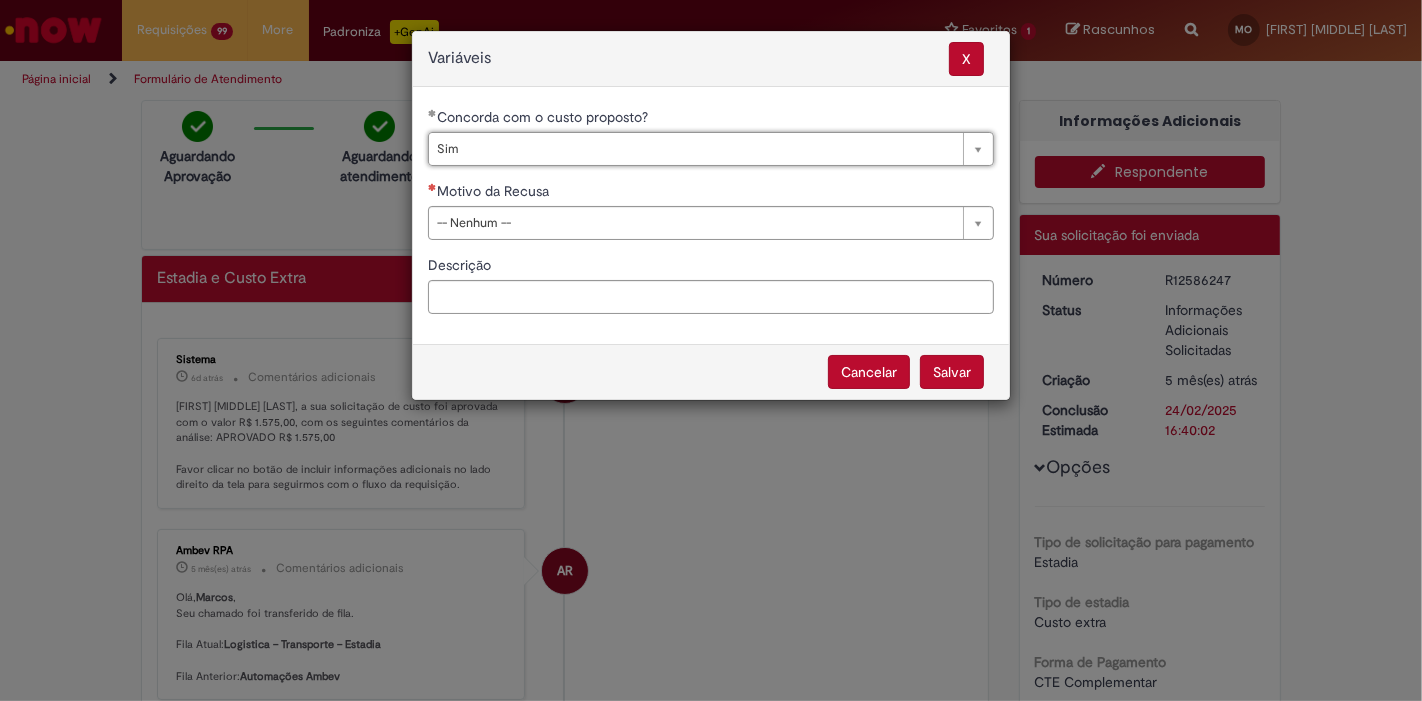 click on "Motivo da Recusa" at bounding box center [495, 191] 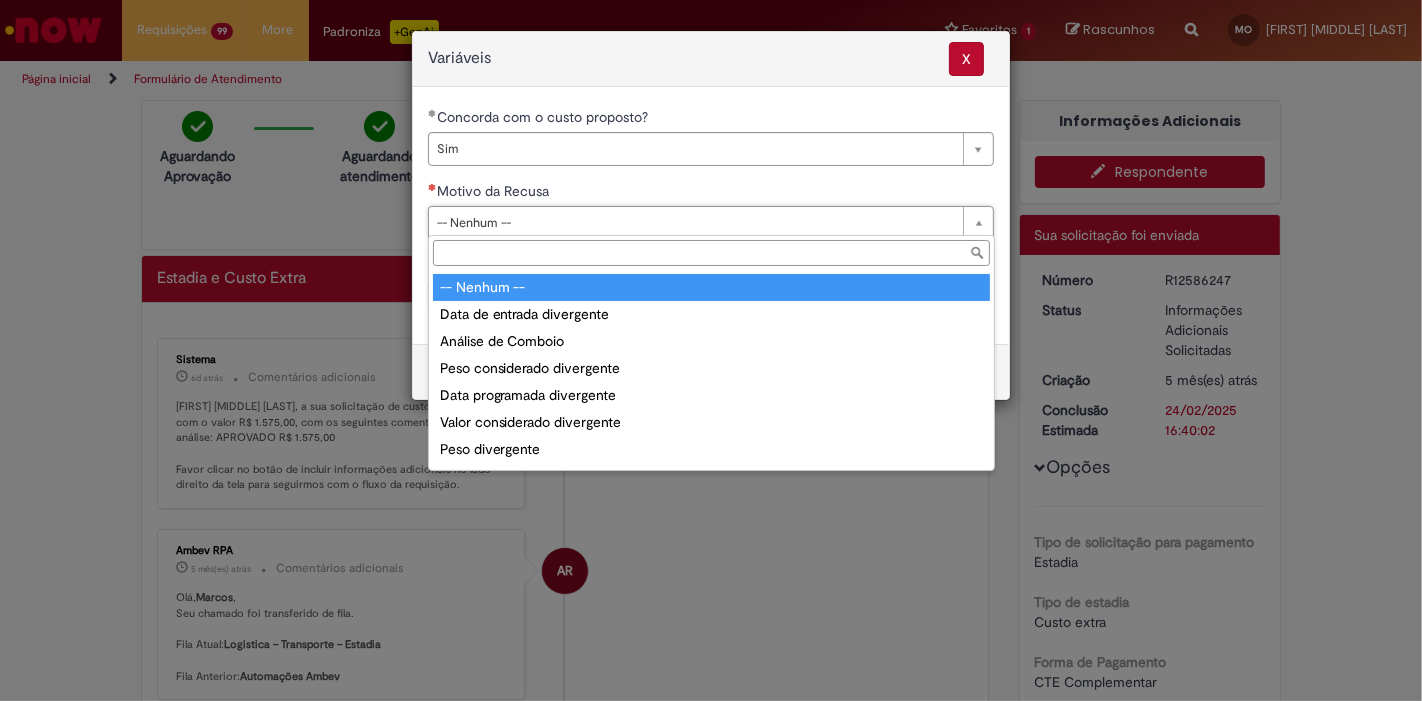 drag, startPoint x: 517, startPoint y: 219, endPoint x: 534, endPoint y: 287, distance: 70.0928 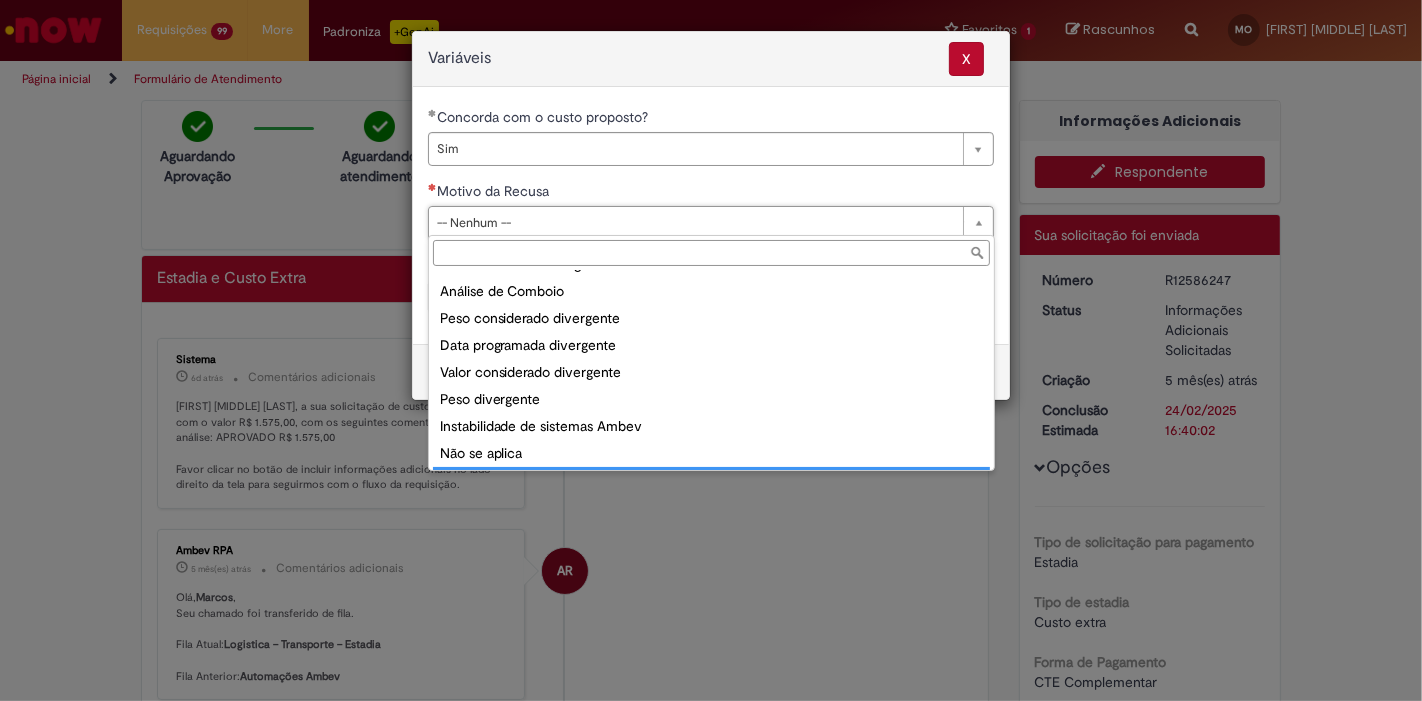 scroll, scrollTop: 77, scrollLeft: 0, axis: vertical 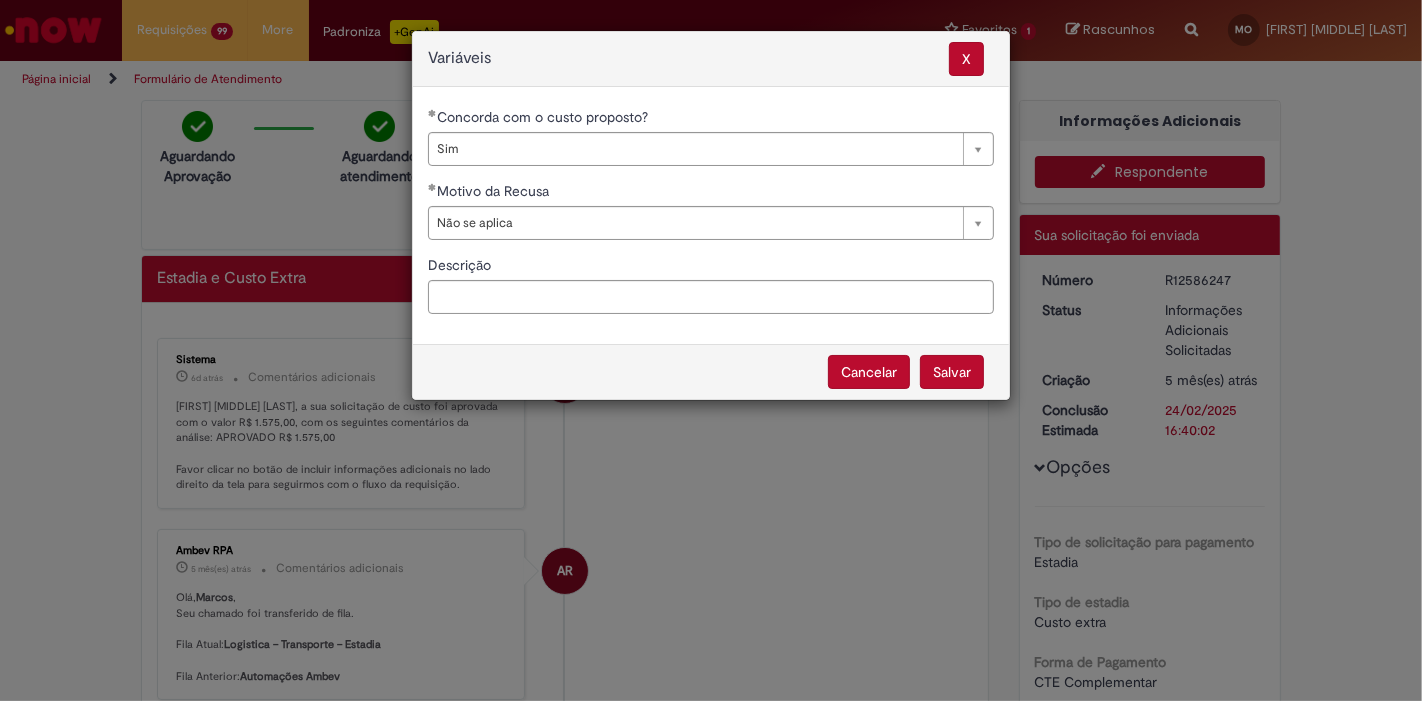 click on "••••••" at bounding box center (952, 372) 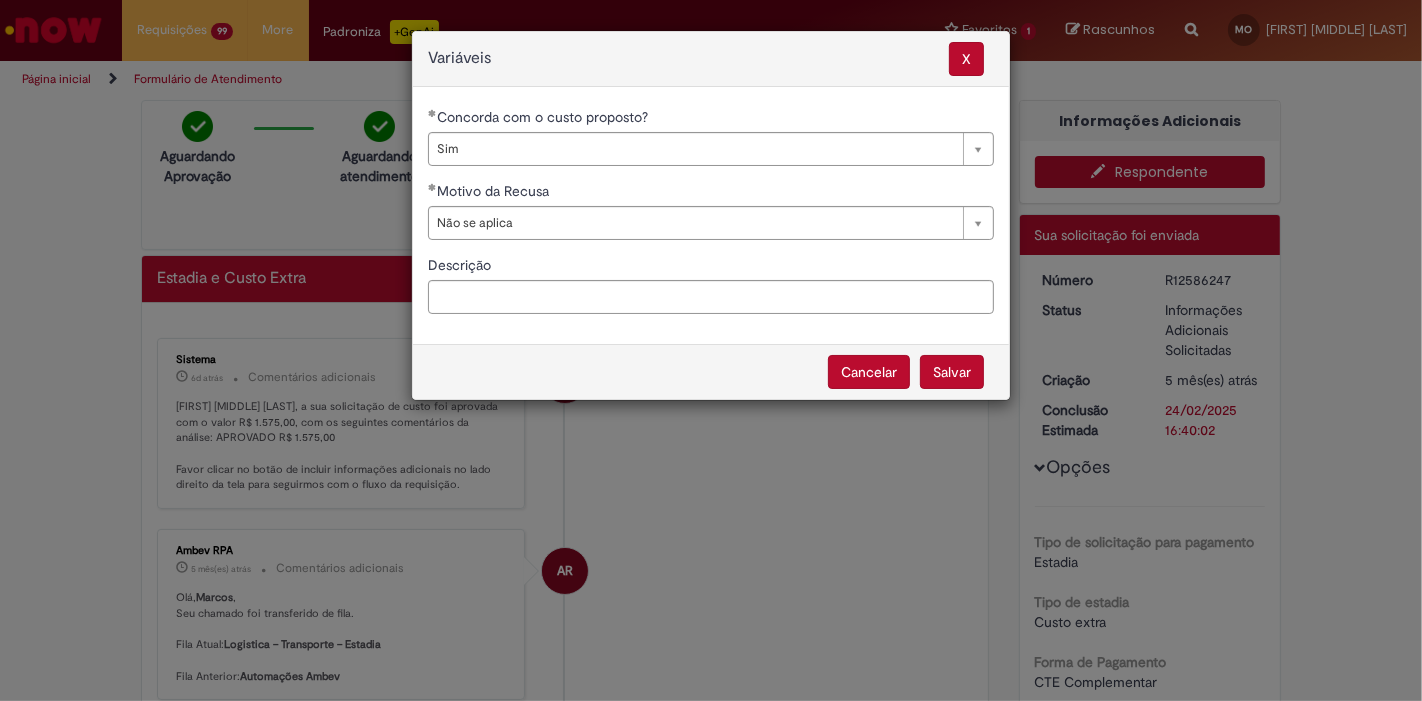 click on "••••••" at bounding box center [952, 372] 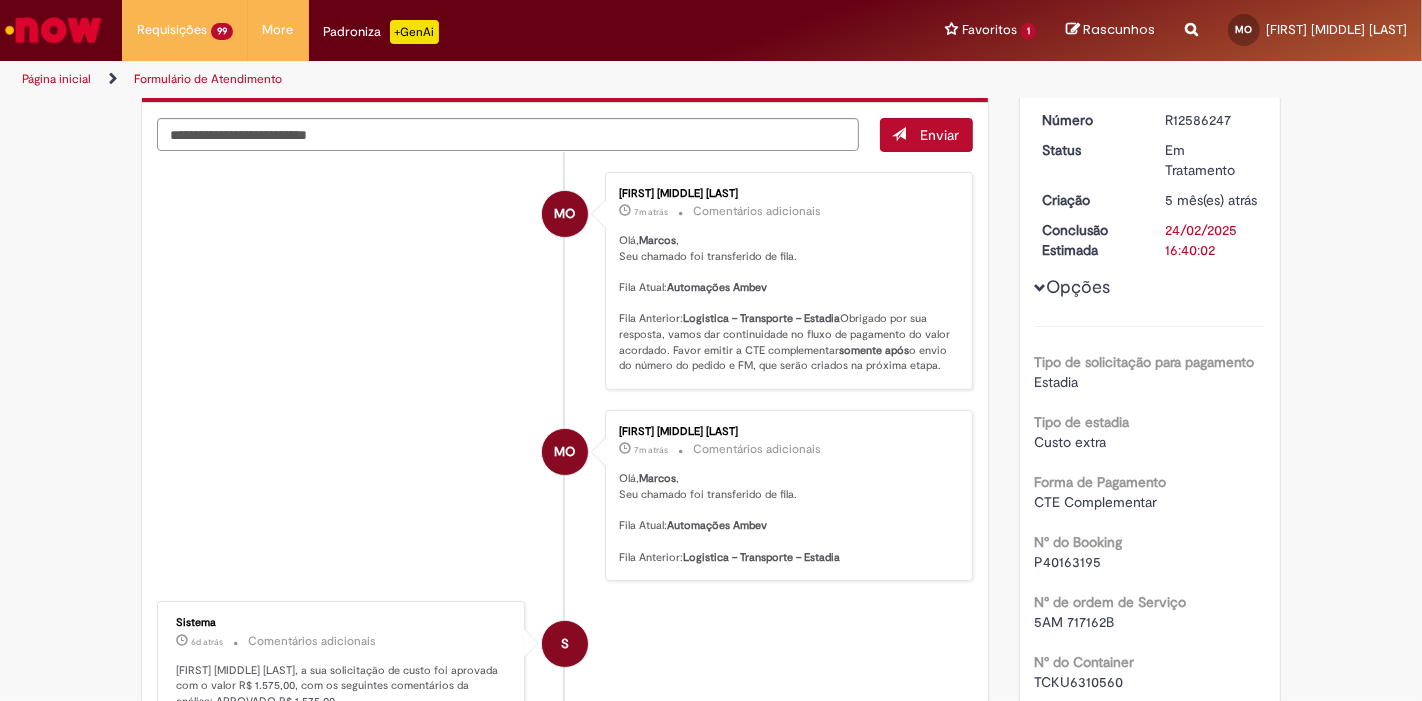 scroll, scrollTop: 0, scrollLeft: 0, axis: both 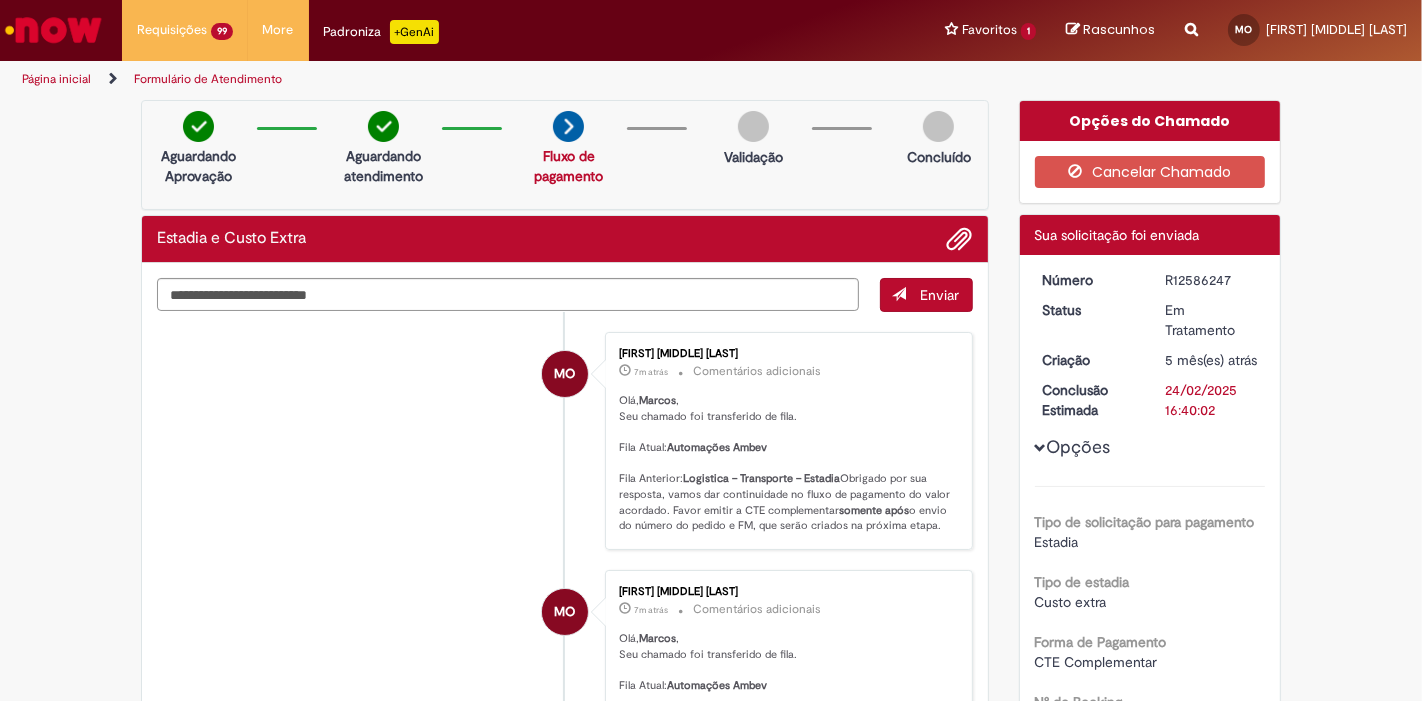 click on "Opções
Tipo de solicitação para pagamento
Estadia
Tipo de estadia
Custo extra
Forma de Pagamento
CTE Complementar
N° do Booking
P40163195
N° de ordem de Serviço
5AM 717162B
N° do Container
TCKU6310560
Nota Fiscal - anexar o arquivo XML
82c7ebcb3bdf565012f5c237f4e45a86
Nº Nota Fiscal
1493
Série Nota Fiscal
1
Data de emissão
13/01/2025 12:58:53
Valor total da NF
R$ 409.120,36
Chave de Acesso - Nfe
13250107526557011730550010000014931981022853
CNPJ unidade de origem
07526557011730
Descrição da origem" at bounding box center (1150, 2311) 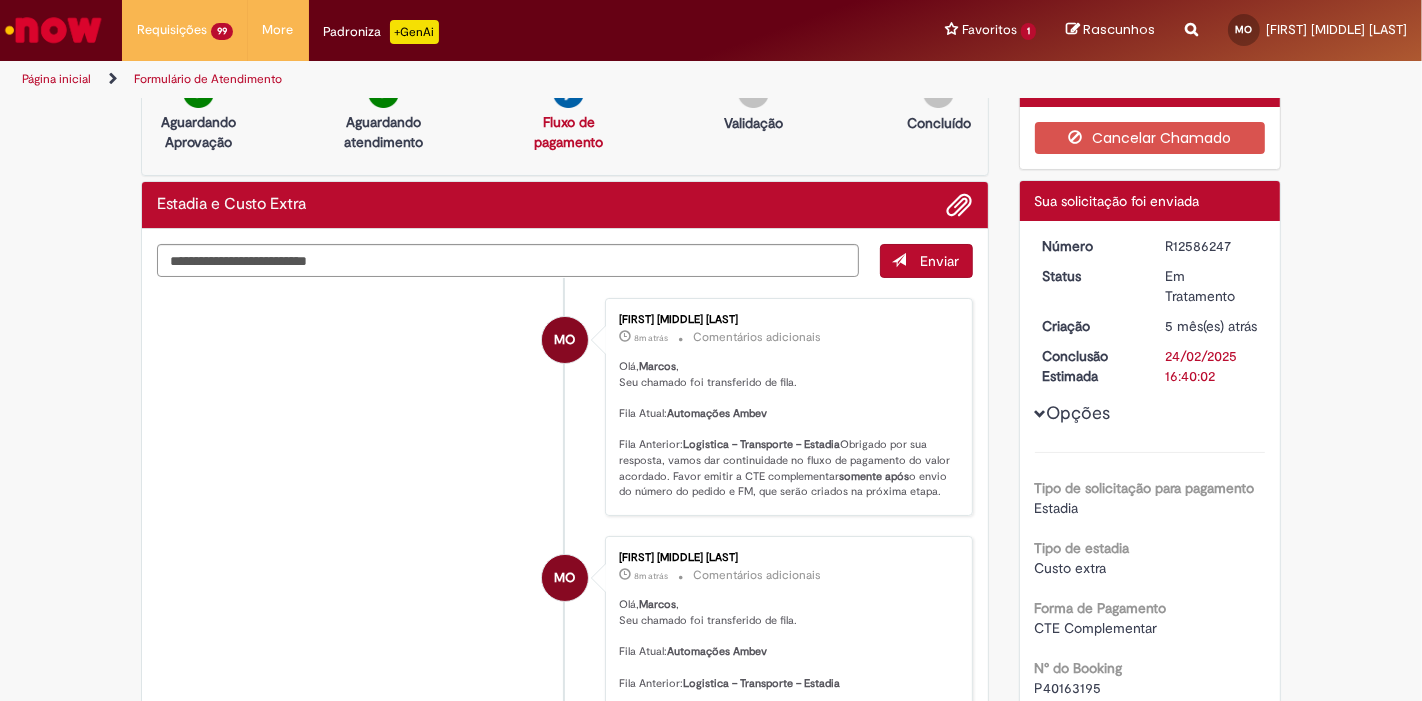 scroll, scrollTop: 0, scrollLeft: 0, axis: both 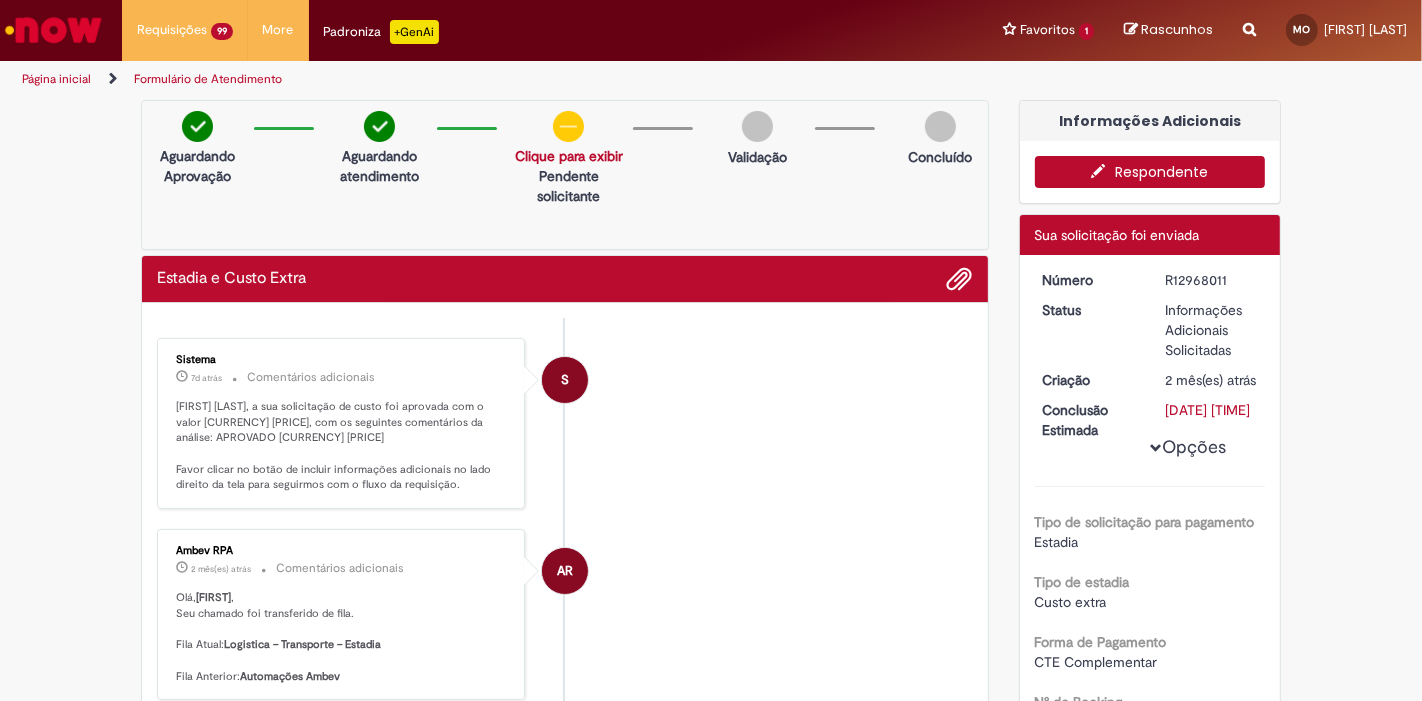 click on "[FIELD_NAME]" at bounding box center [1150, 172] 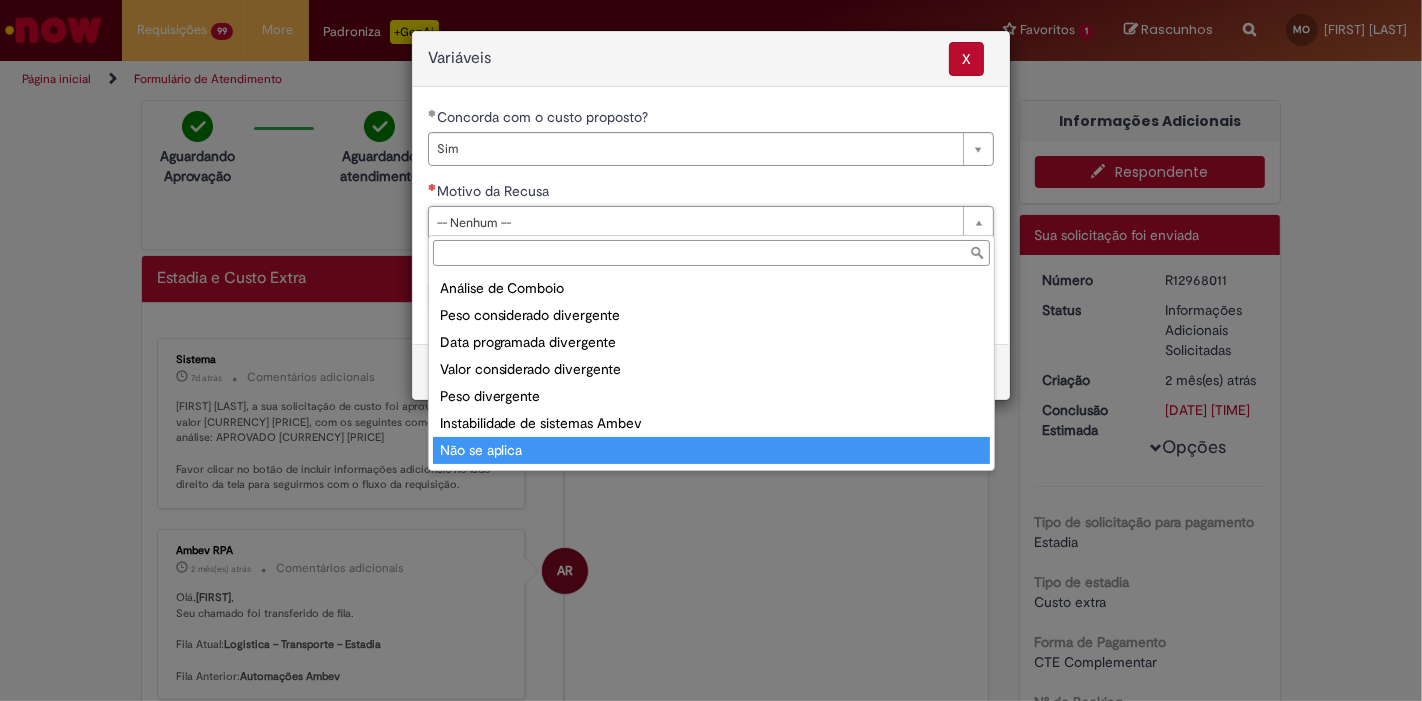 scroll, scrollTop: 77, scrollLeft: 0, axis: vertical 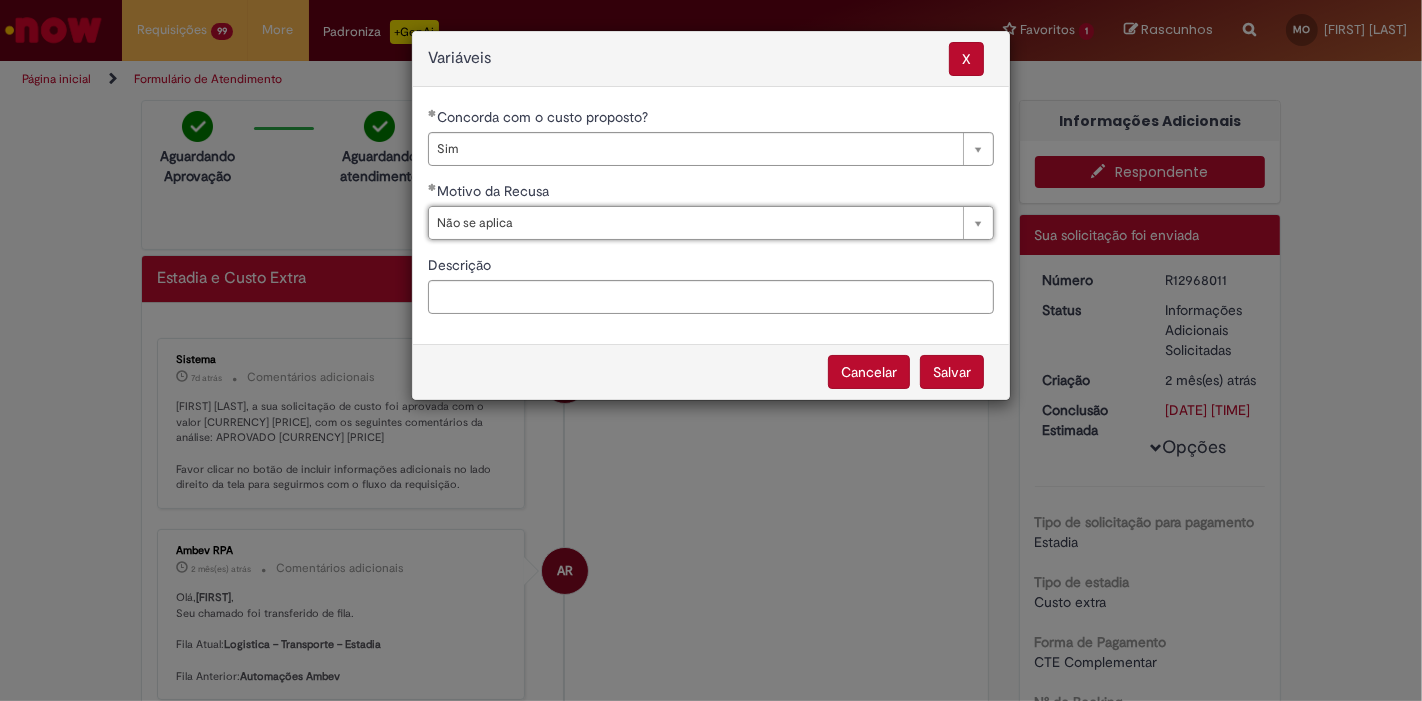 click on "Salvar" at bounding box center (952, 372) 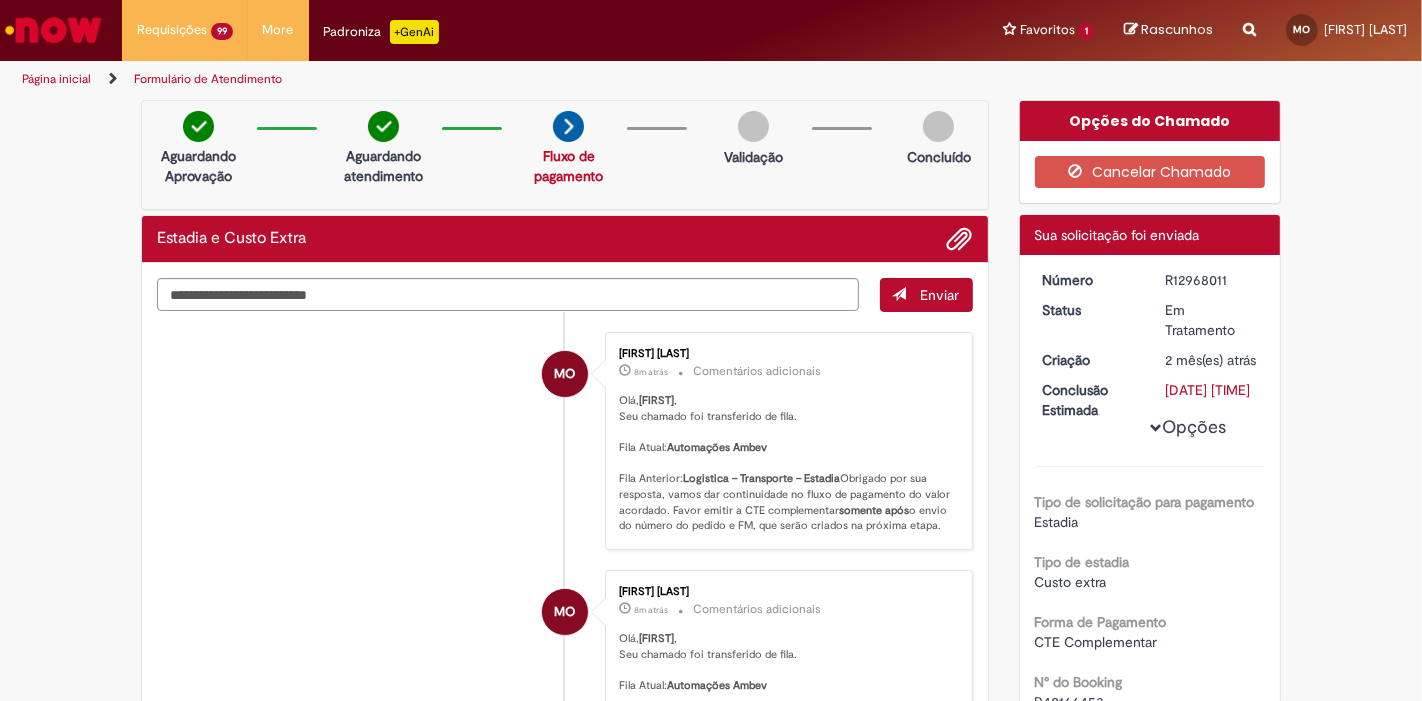 click on "R12968011" at bounding box center (1211, 280) 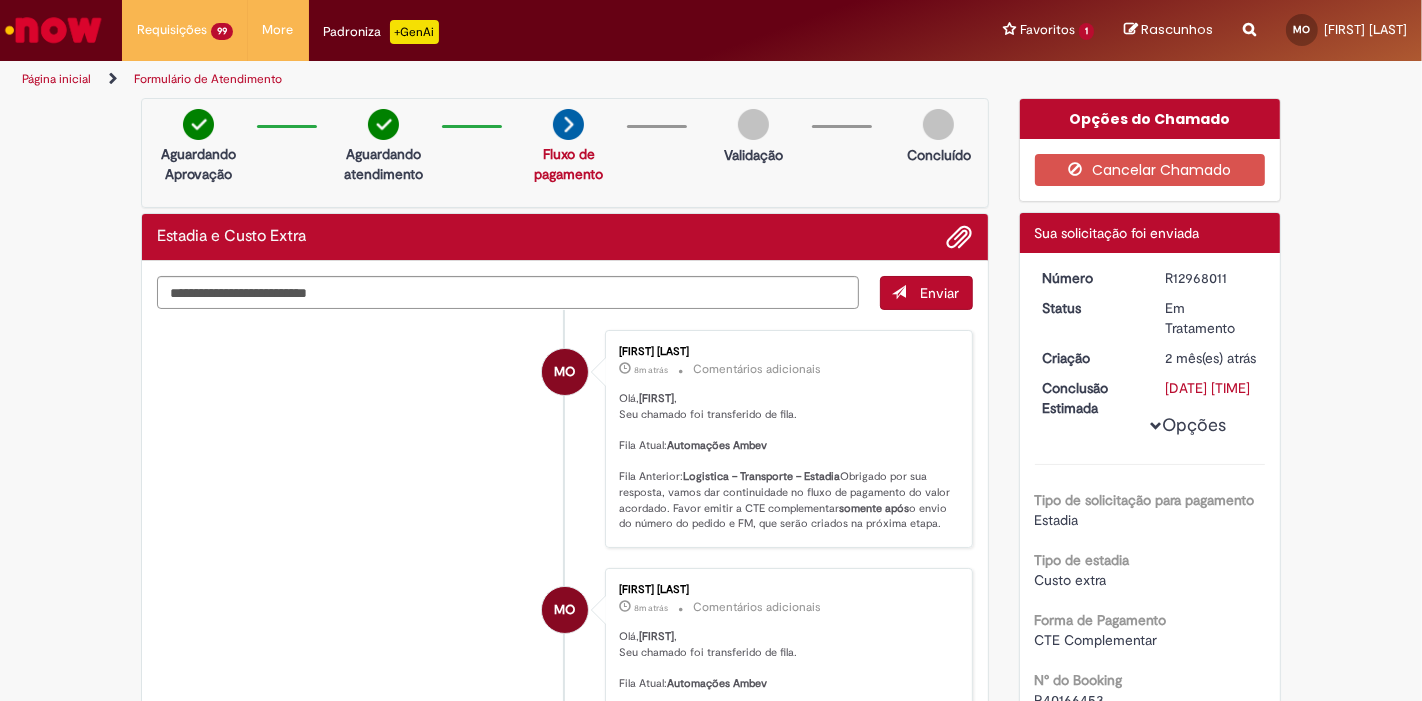 scroll, scrollTop: 0, scrollLeft: 0, axis: both 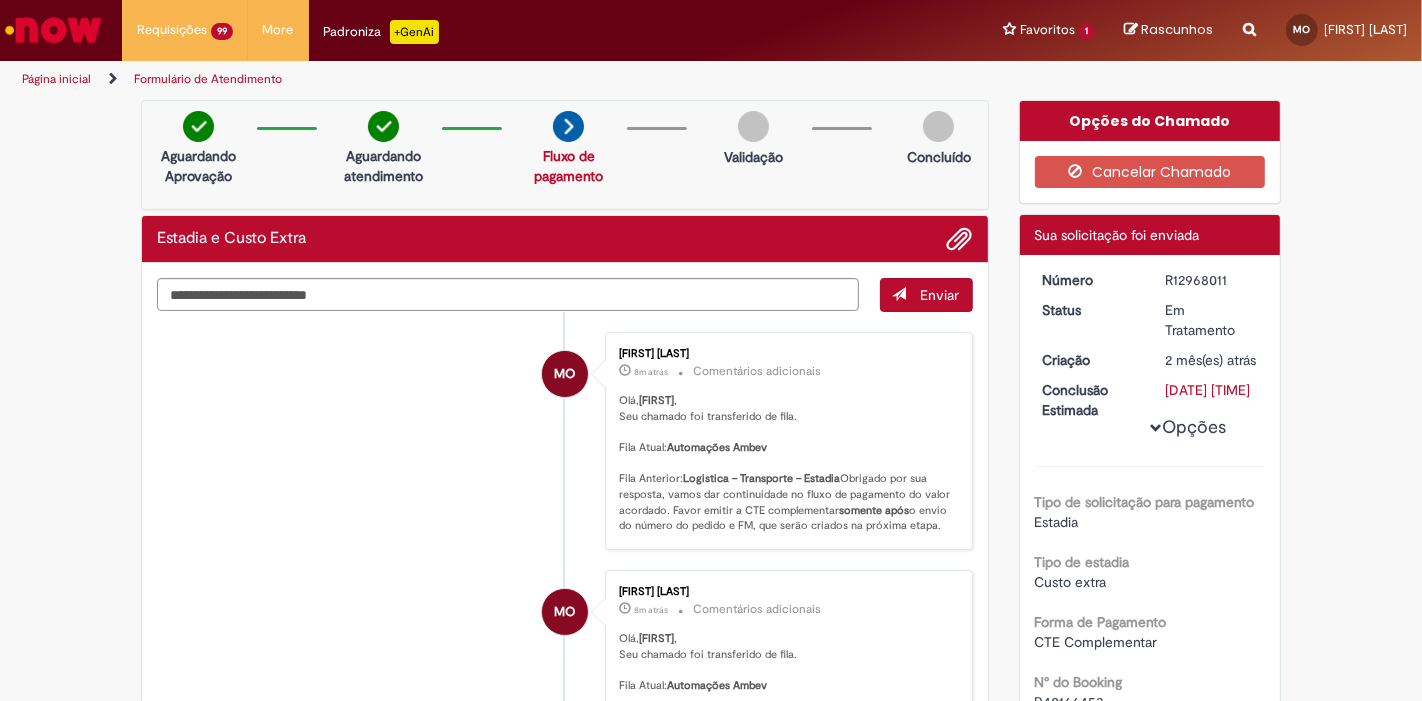 click on "MO
Marcos Vinicius Oliveira
8m atrás 8 minutos atrás     Comentários adicionais
Olá,  Marcos ,  Seu chamado foi transferido de fila. Fila Atual:  Automações Ambev Fila Anterior:  Logistica – Transporte – Estadia
Obrigado por sua resposta, vamos dar continuidade no fluxo de pagamento do valor acordado. Favor emitir a CTE complementar  somente após  o envio do número do pedido e FM, que serão criados na próxima etapa.
MO
Marcos Vinicius Oliveira
8m atrás 8 minutos atrás     Comentários adicionais
Olá,  Marcos ," at bounding box center (565, 1097) 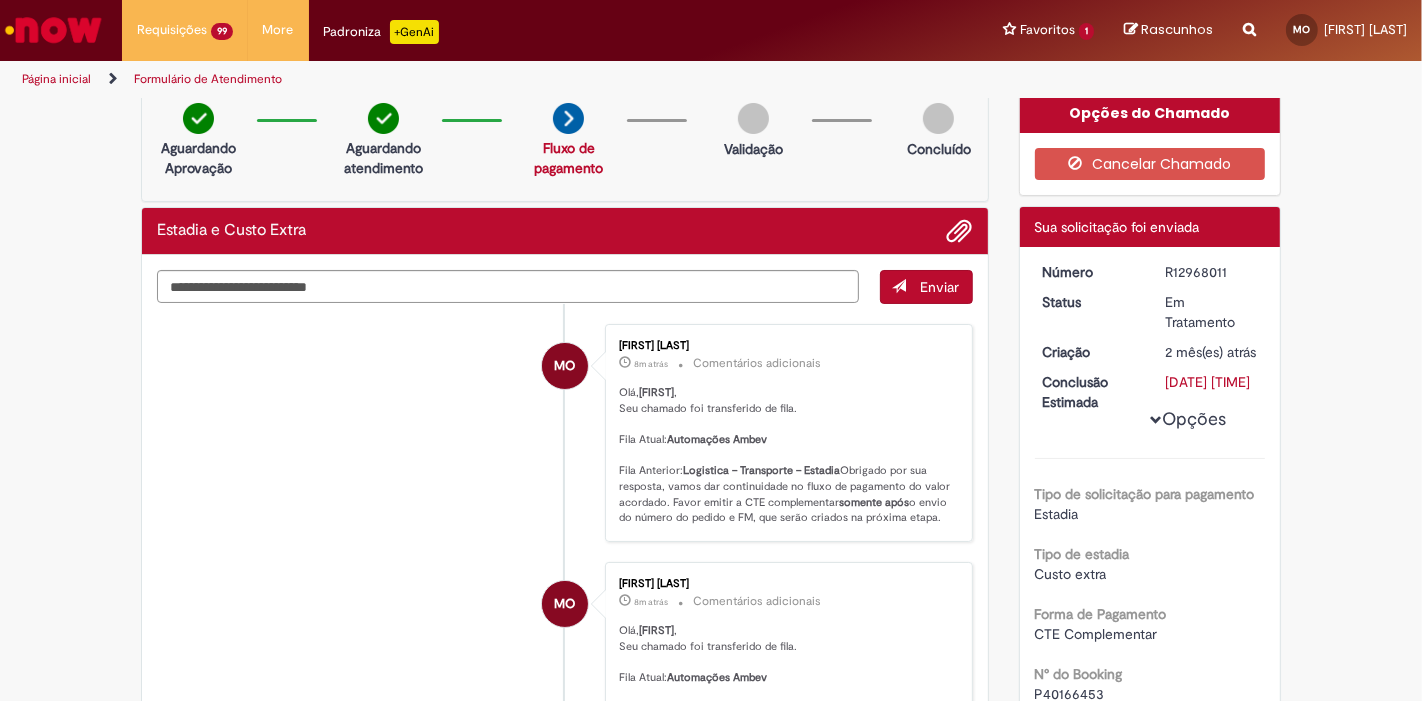 scroll, scrollTop: 0, scrollLeft: 0, axis: both 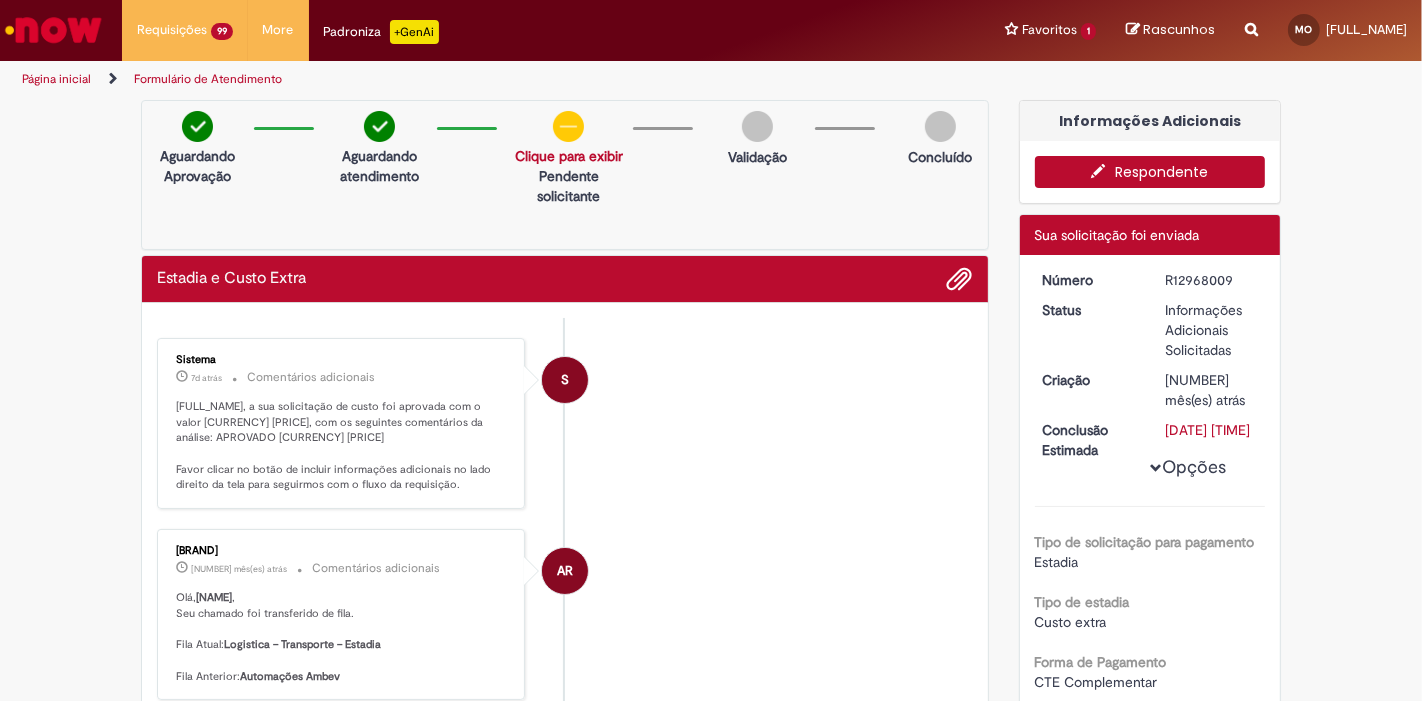 click on "[FIELD_NAME]" at bounding box center (1150, 172) 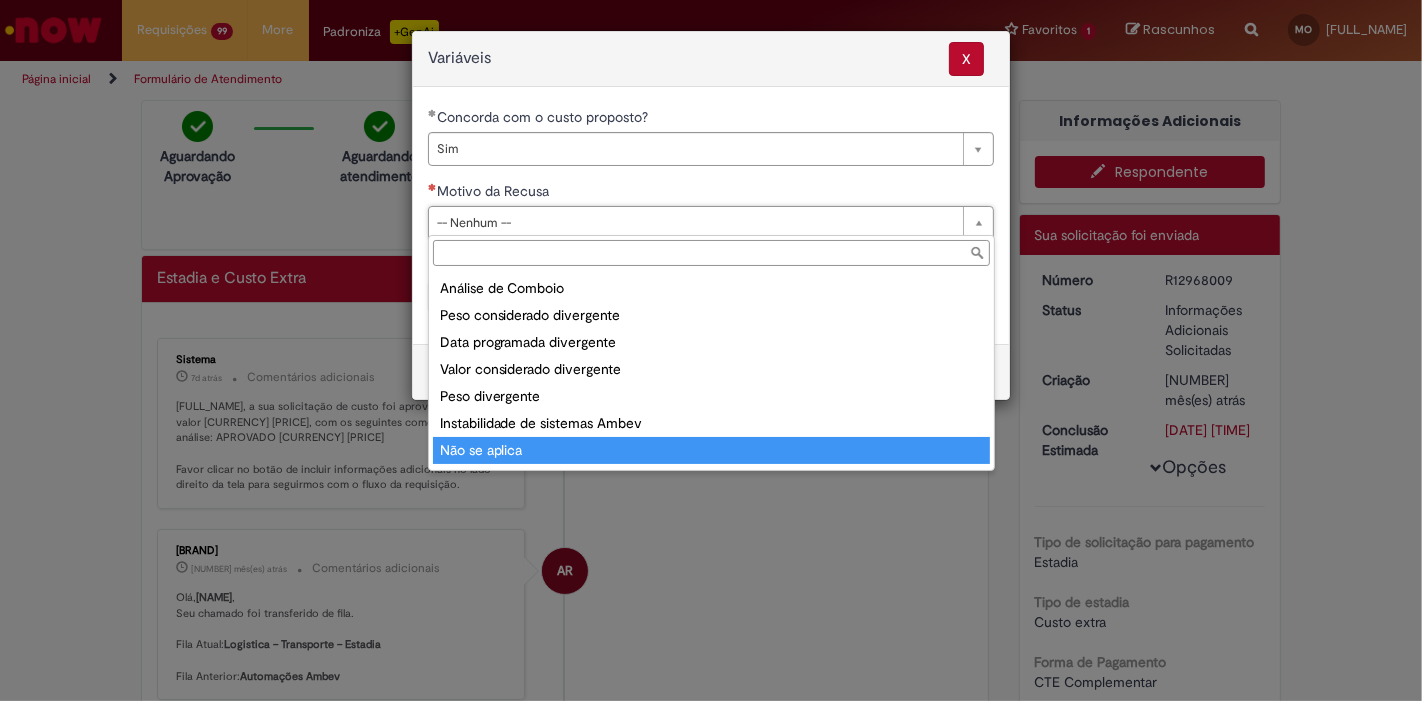 scroll, scrollTop: 77, scrollLeft: 0, axis: vertical 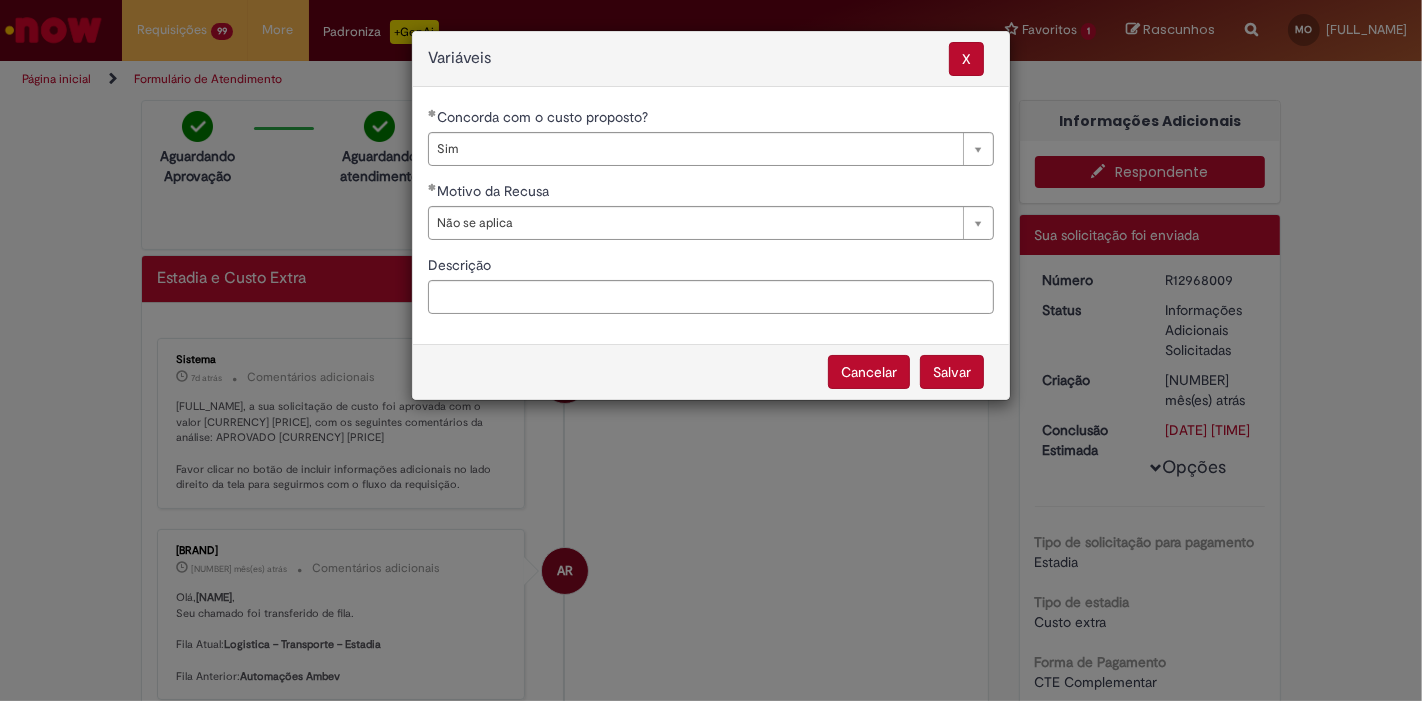 click on "Salvar" at bounding box center (952, 372) 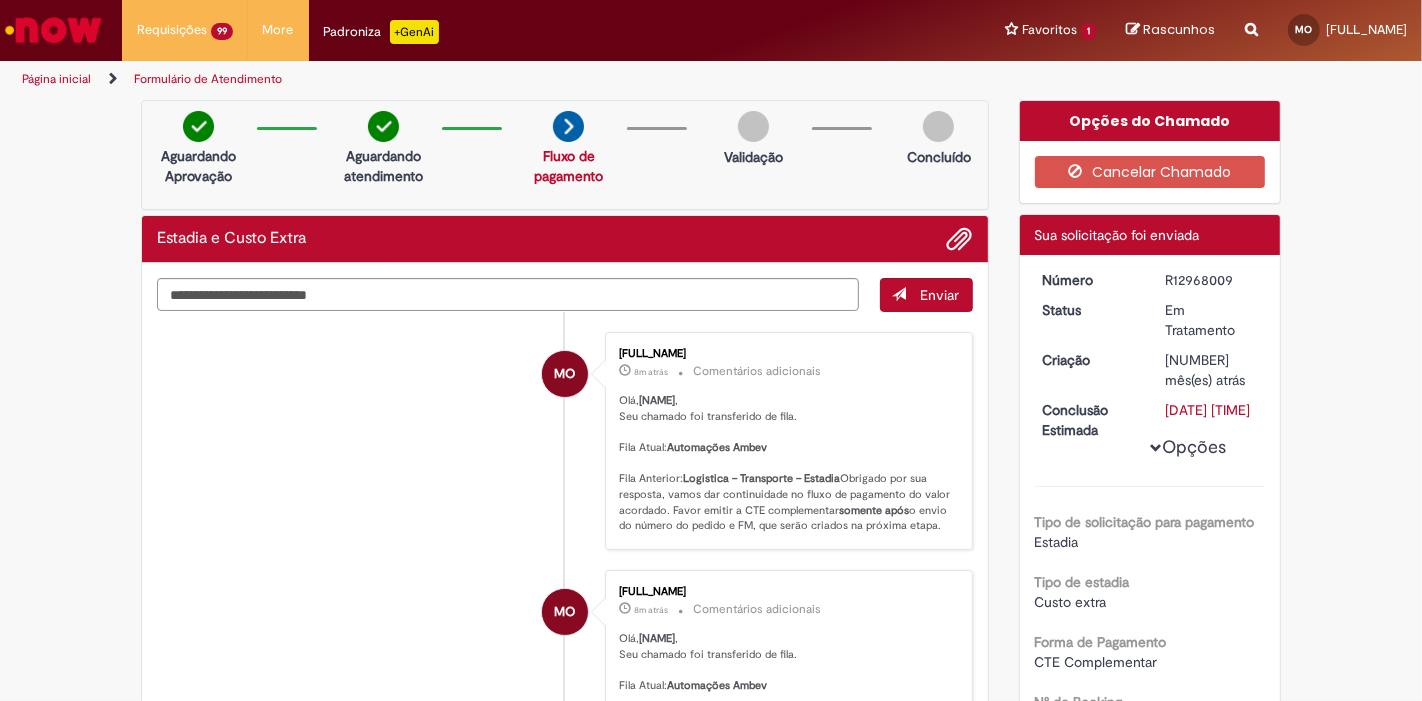 click on "R12968009" at bounding box center (1211, 280) 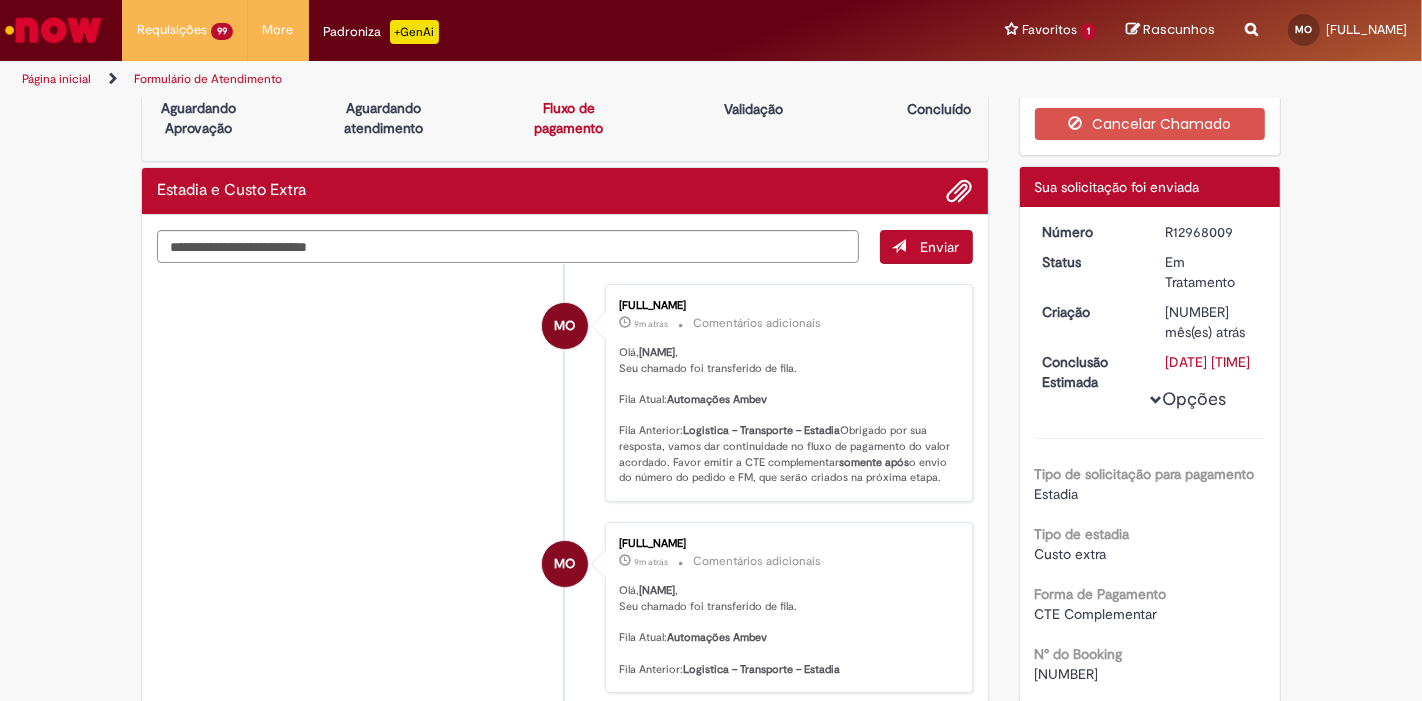 scroll, scrollTop: 0, scrollLeft: 0, axis: both 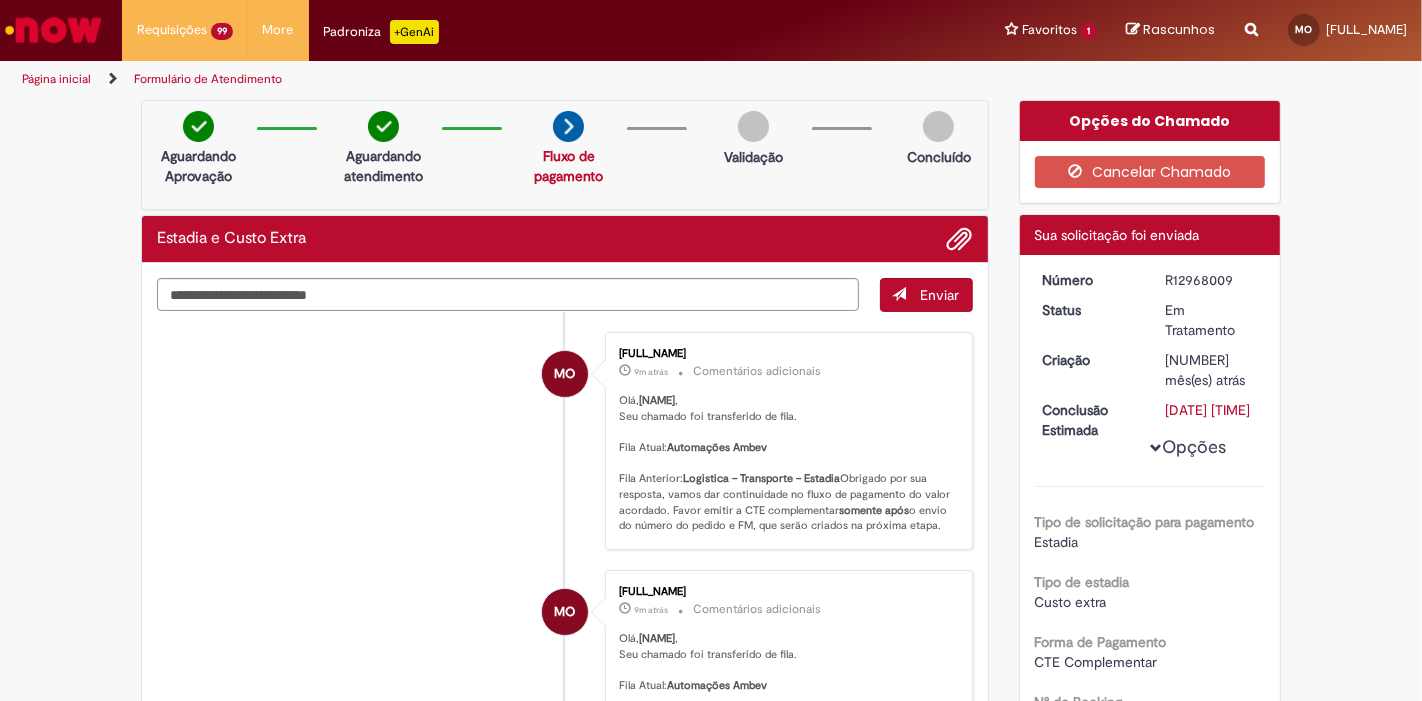 drag, startPoint x: 467, startPoint y: 500, endPoint x: 437, endPoint y: 507, distance: 30.805843 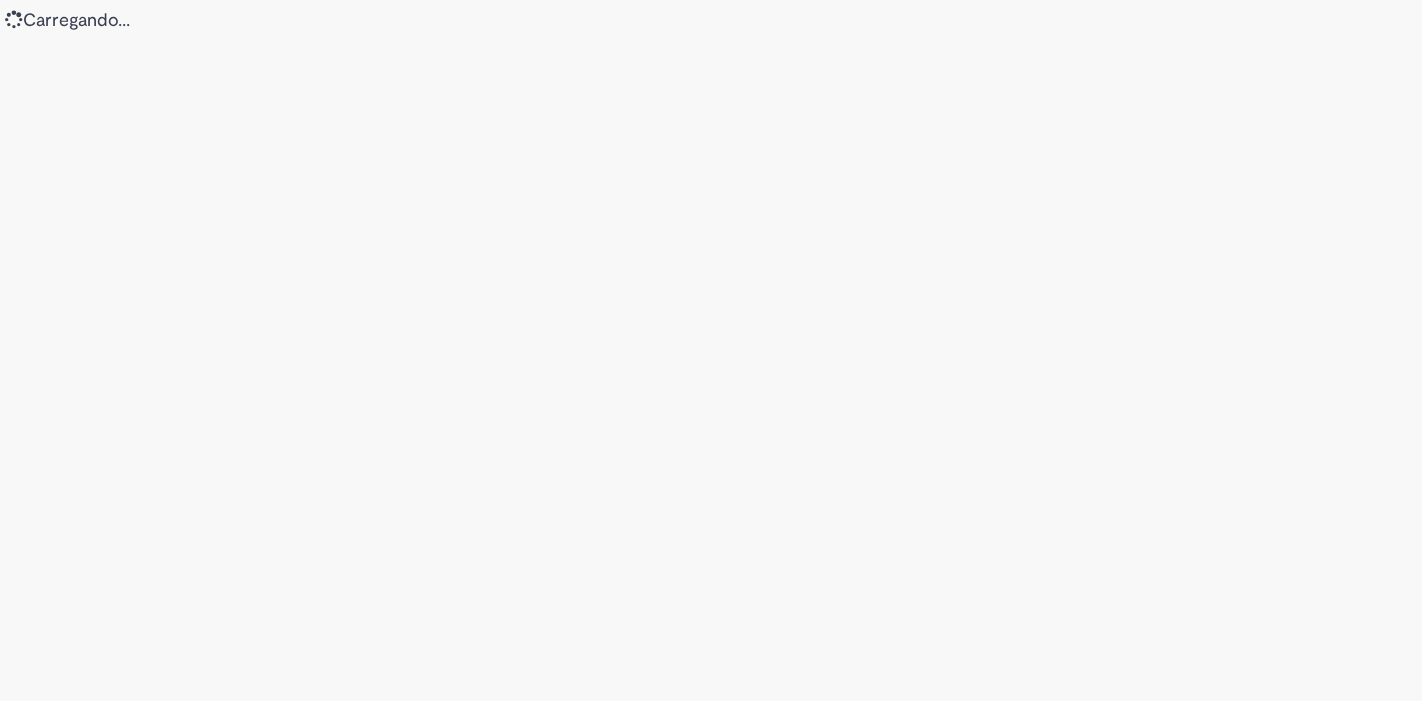 scroll, scrollTop: 0, scrollLeft: 0, axis: both 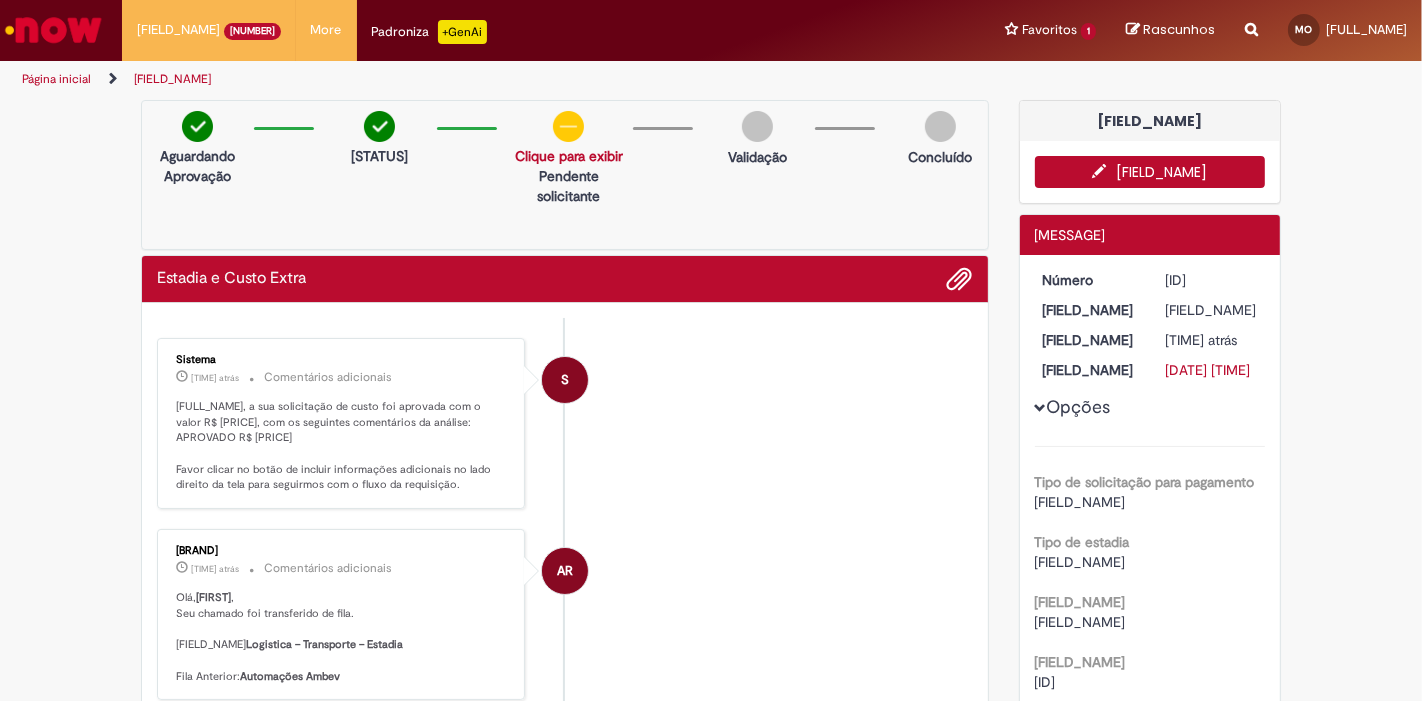 click on "[FIELD_NAME]" at bounding box center (1150, 172) 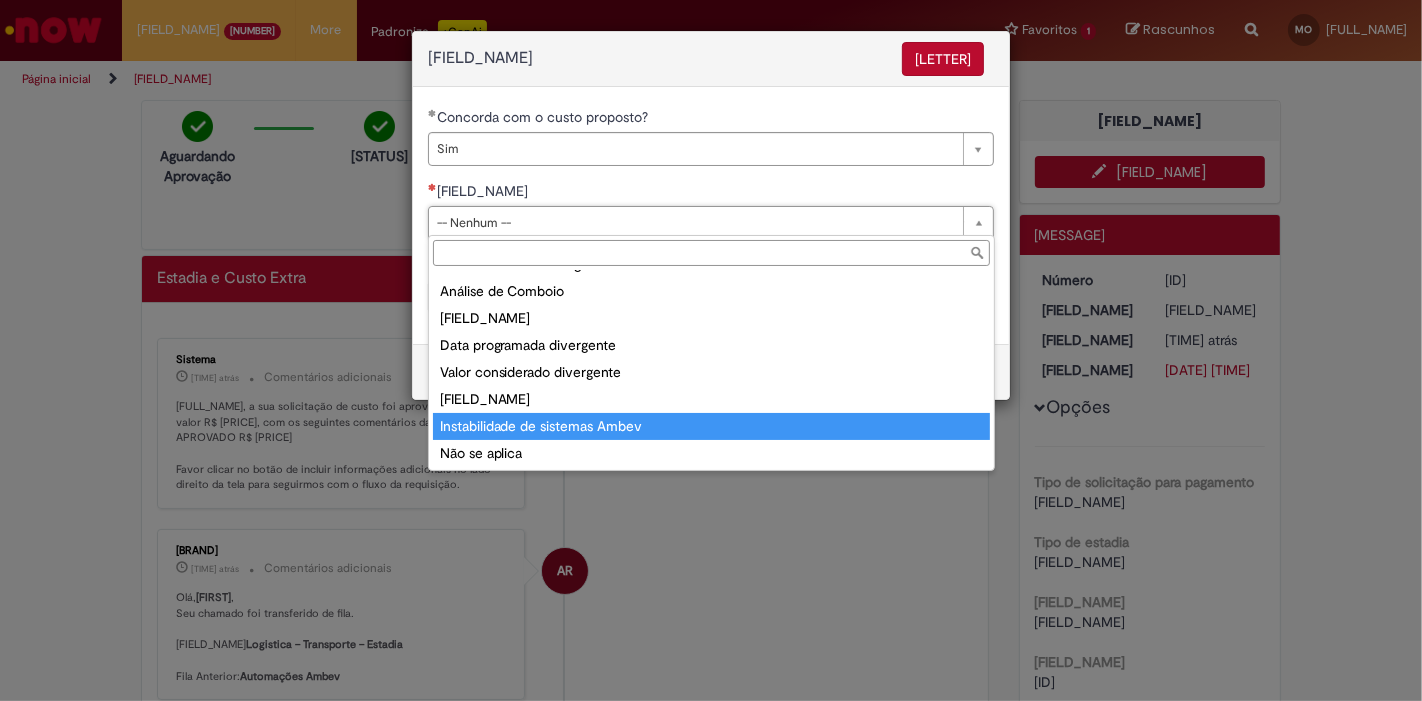 scroll, scrollTop: 77, scrollLeft: 0, axis: vertical 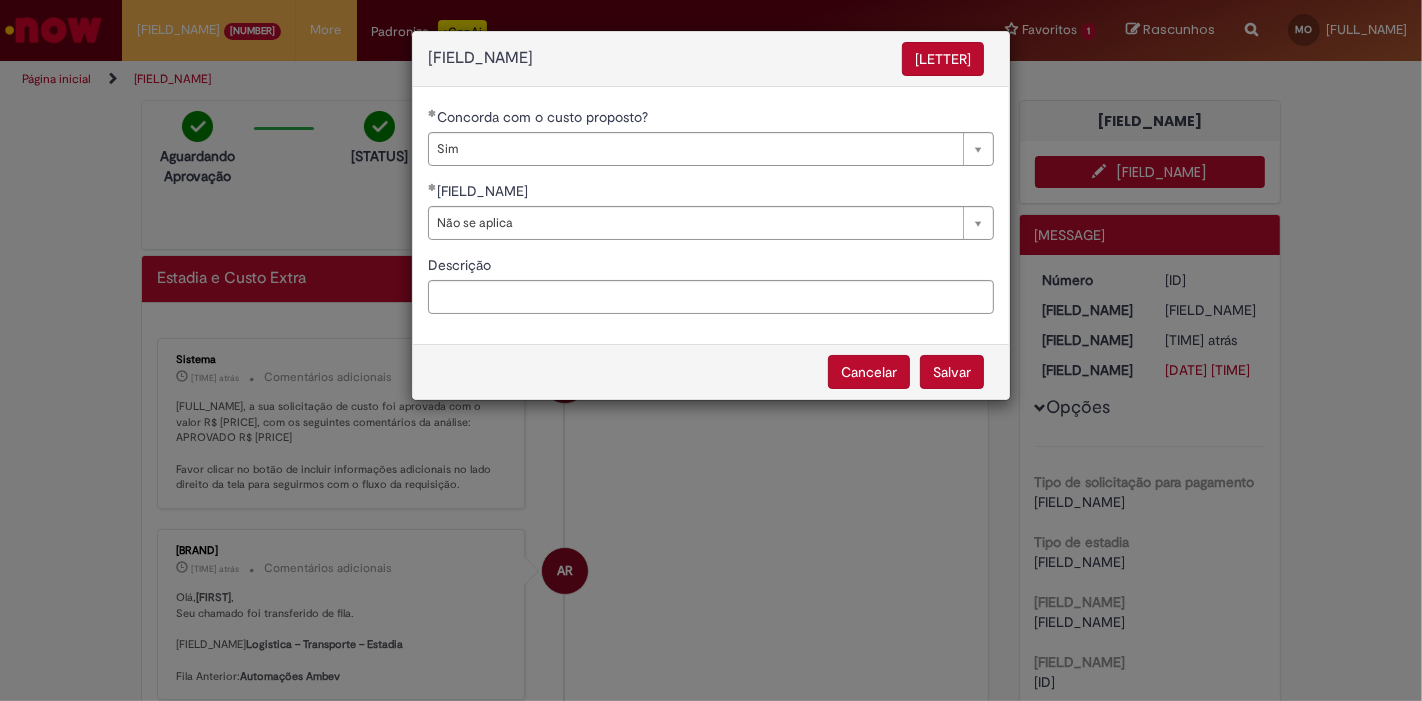 click on "Salvar" at bounding box center (952, 372) 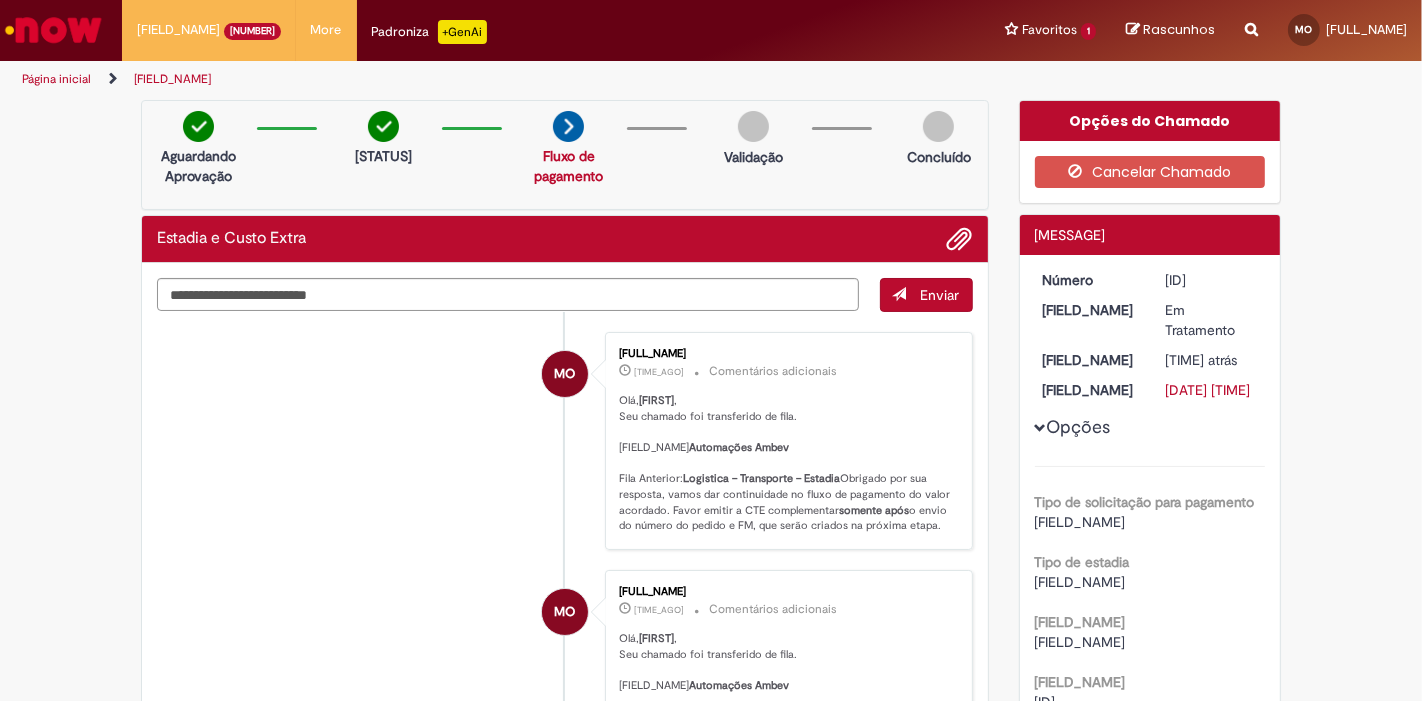 click on "R12968144" at bounding box center [1211, 280] 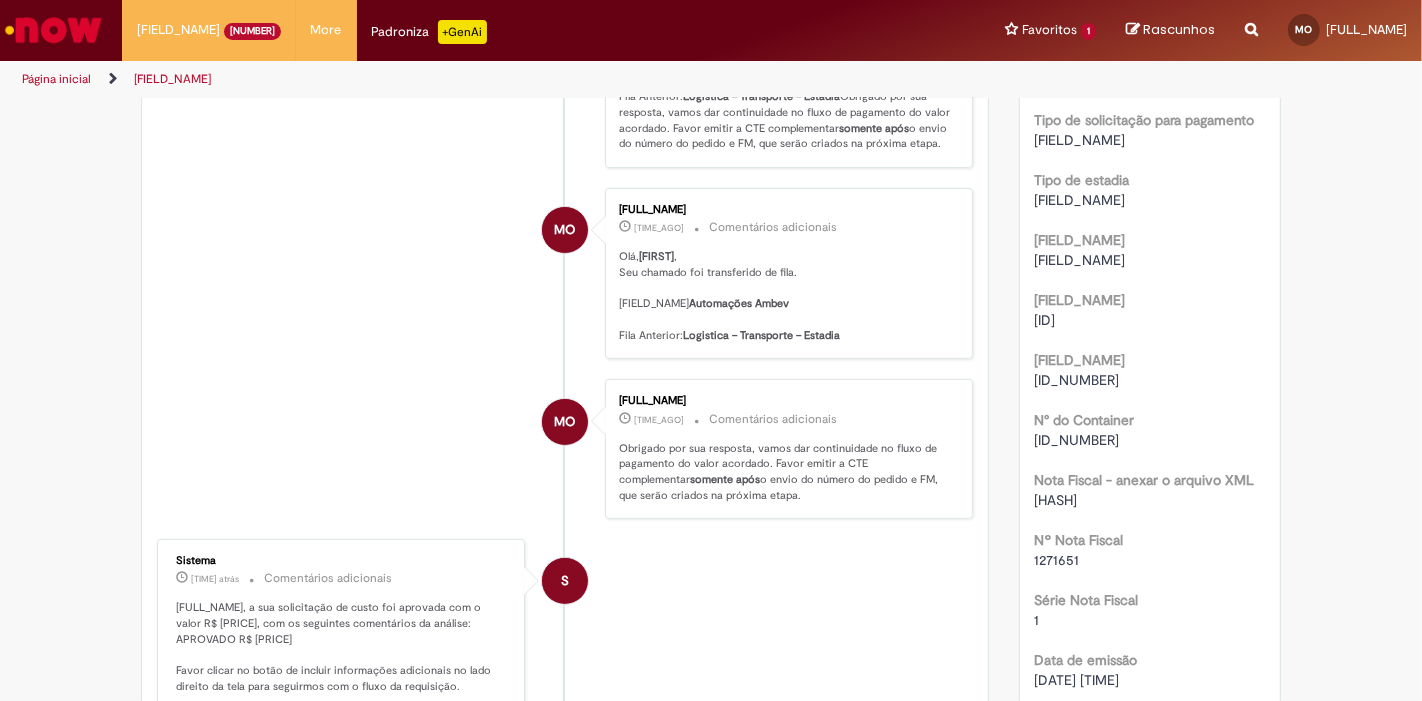 scroll, scrollTop: 0, scrollLeft: 0, axis: both 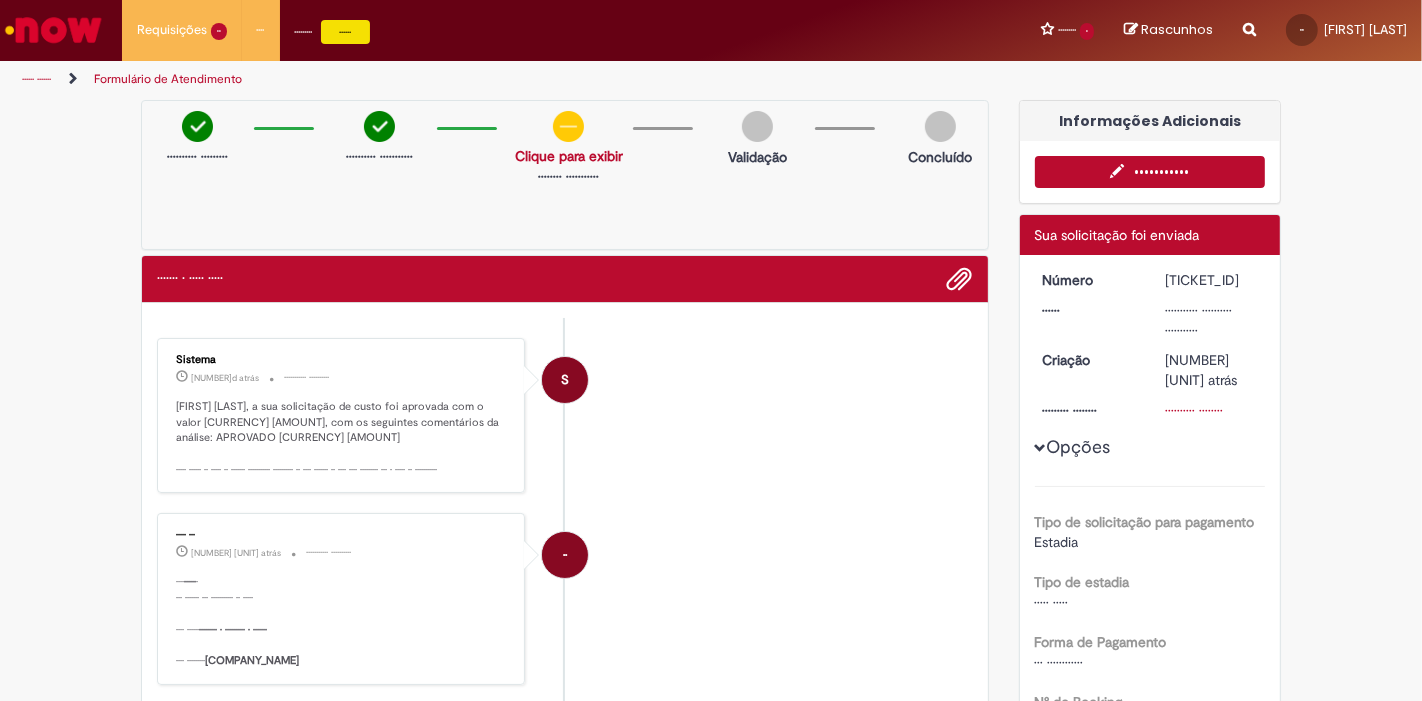 click at bounding box center [1122, 171] 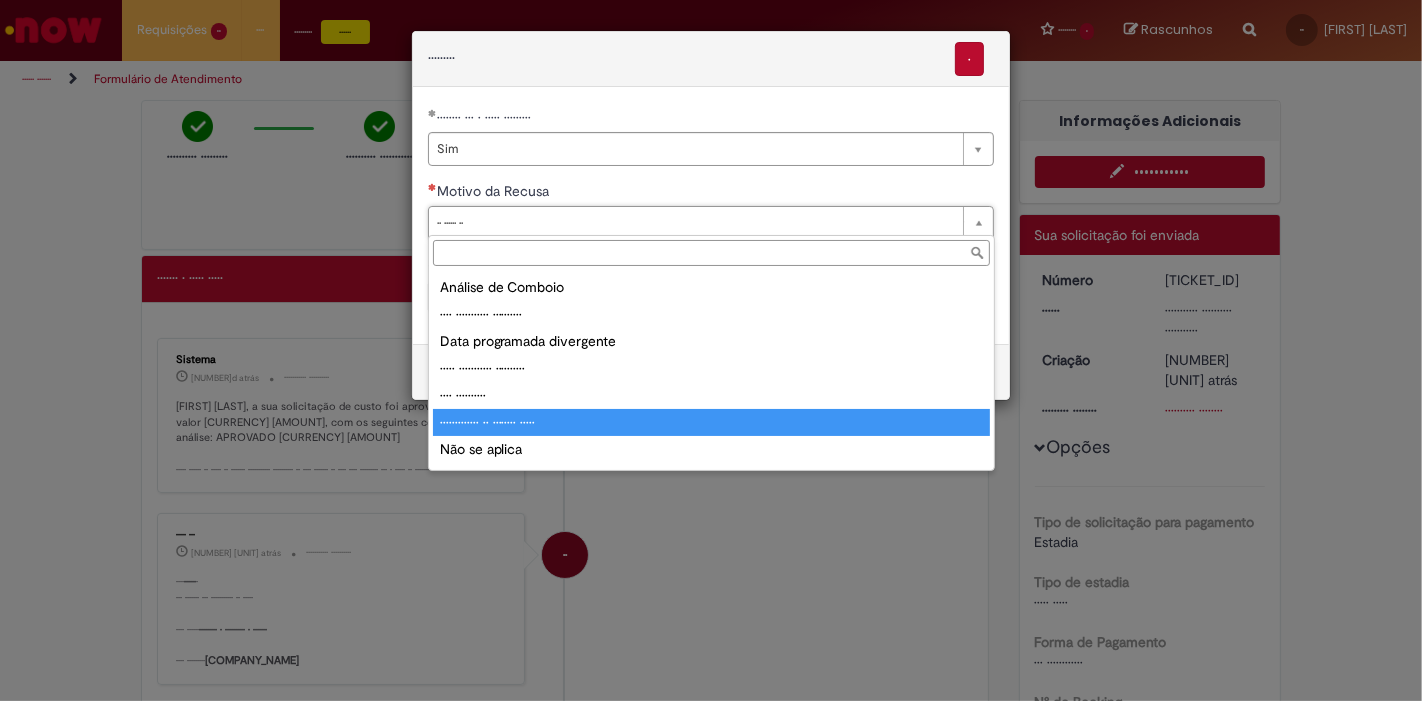 scroll, scrollTop: 77, scrollLeft: 0, axis: vertical 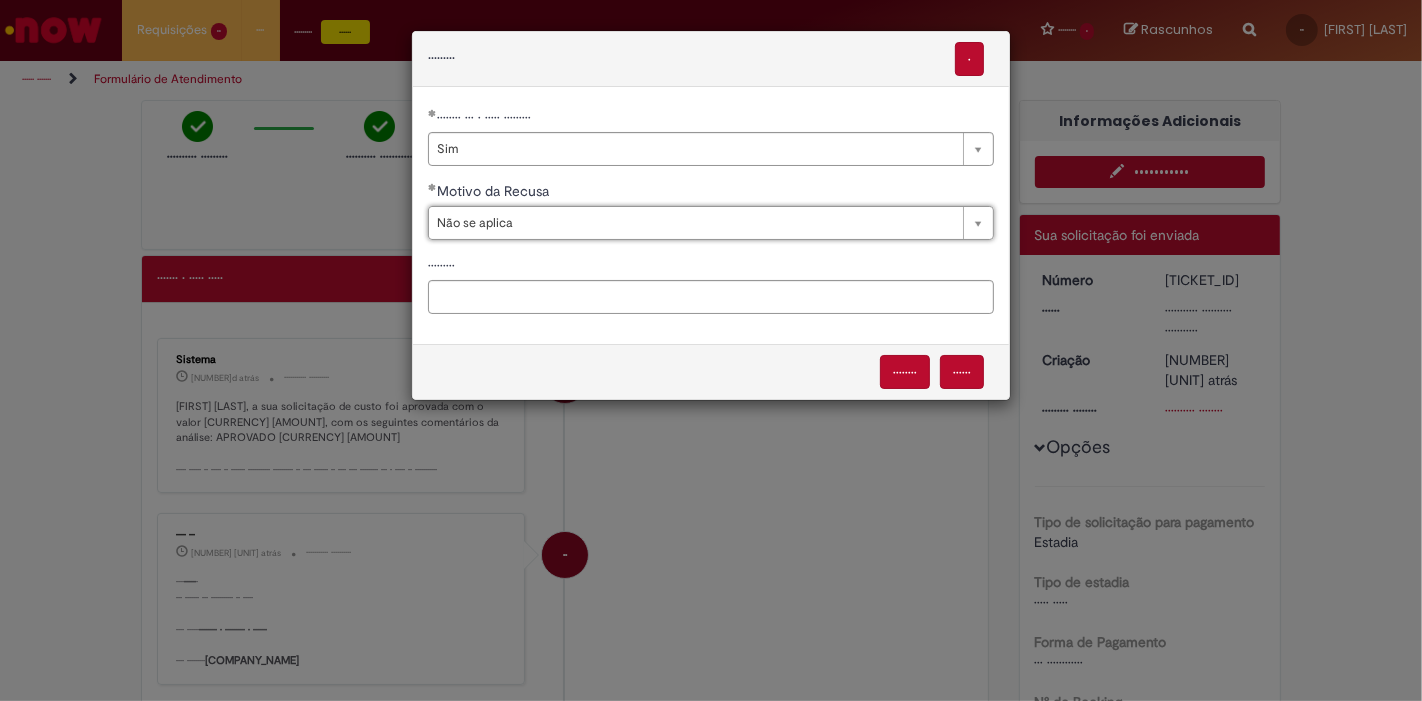 click on "••••••" at bounding box center [962, 372] 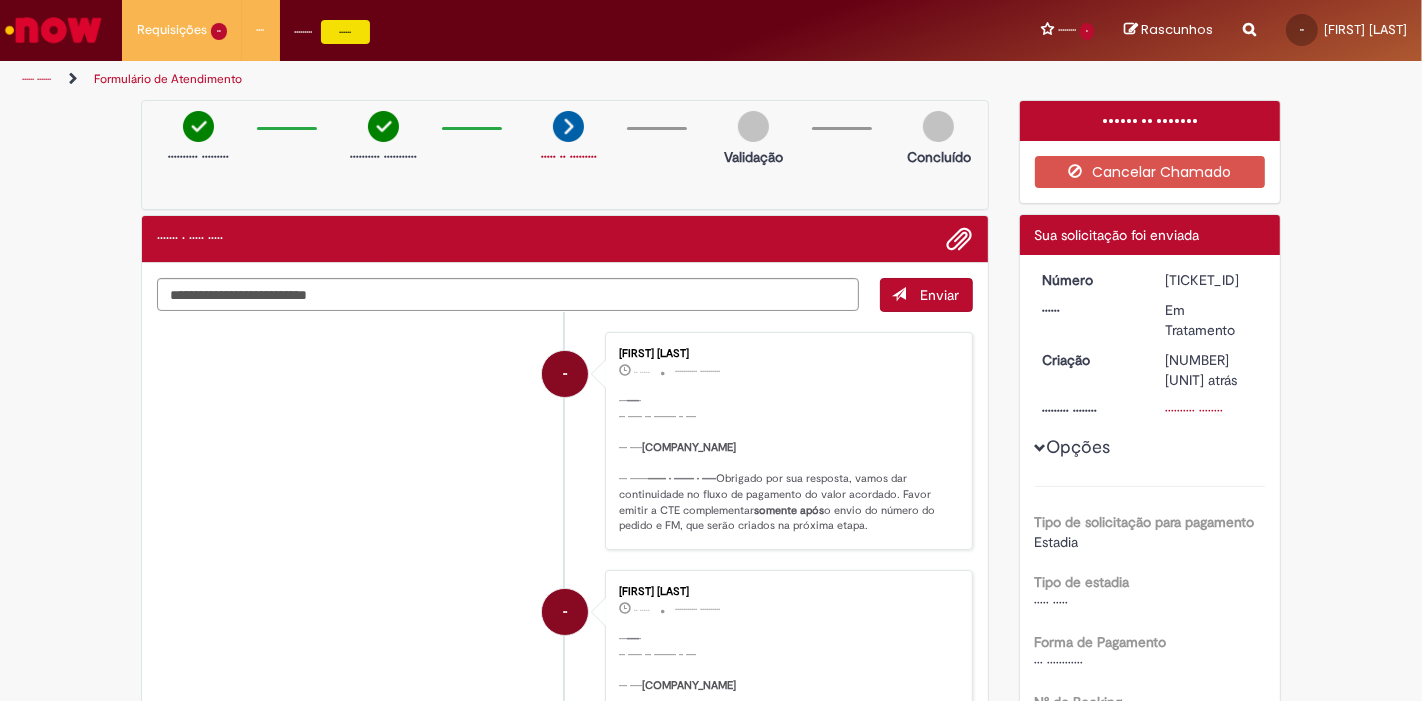 click on "[TICKET_ID]" at bounding box center [1211, 280] 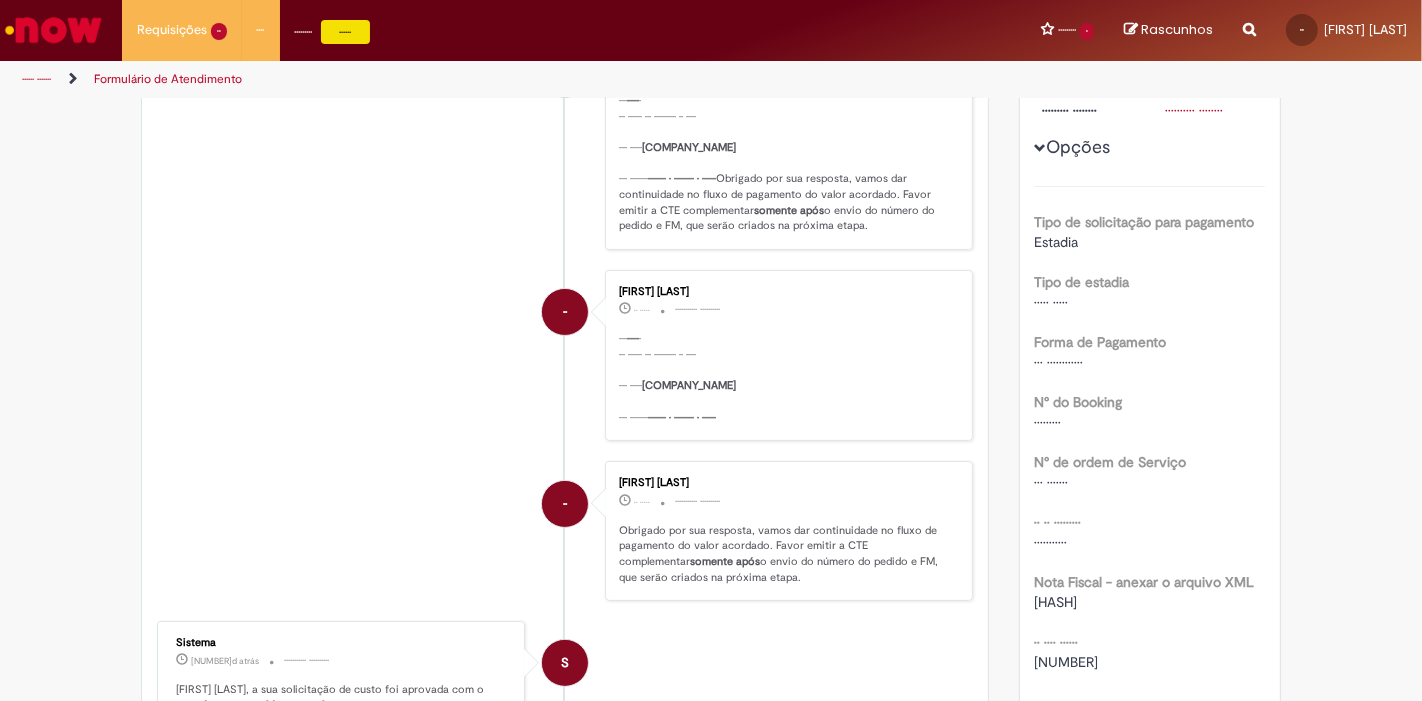 scroll, scrollTop: 0, scrollLeft: 0, axis: both 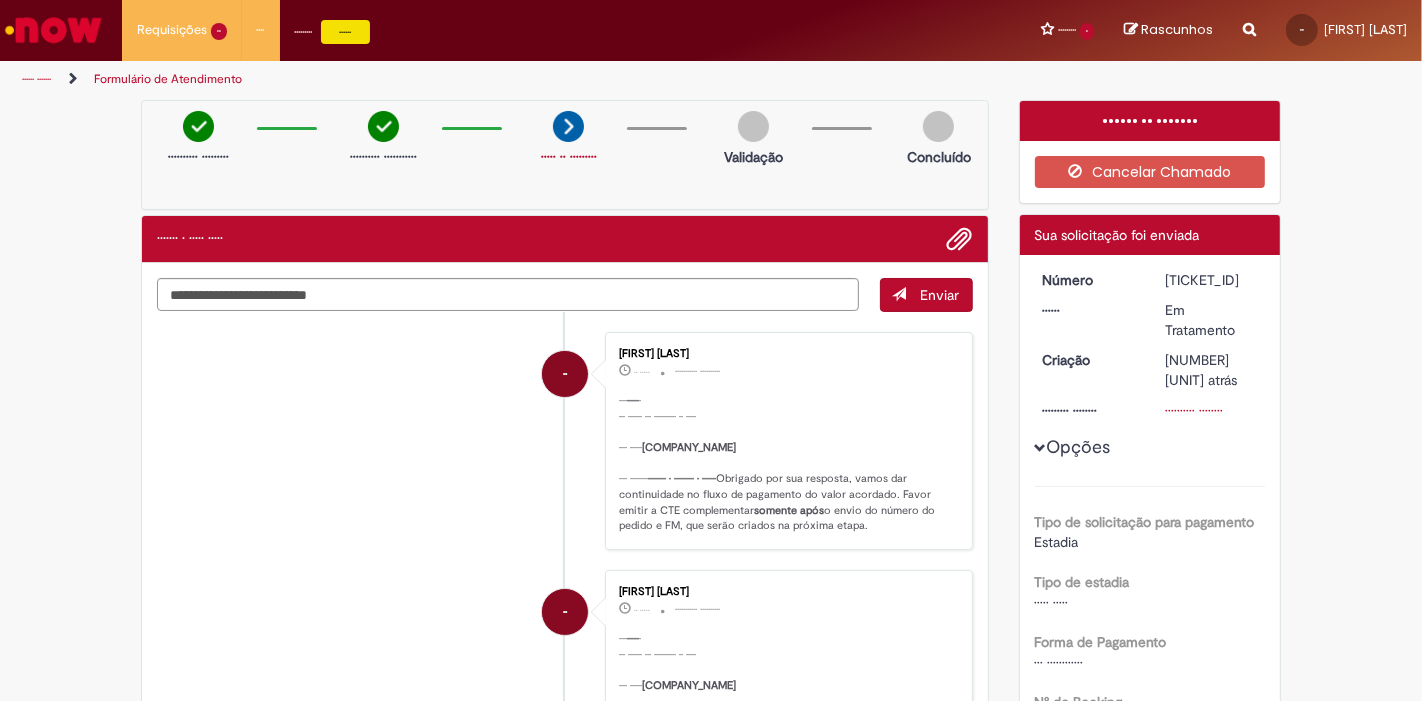 click on "••
•••••• •••••••• ••••••••
•• ••••• • ••••••• •••••     ••••••••••• ••••••••••
••••  •••••• •  ••• ••••••• ••• ••••••••••• •• ••••• •••• ••••••  •••••••••• ••••• •••• •••••••••  ••••••••• • •••••••••• • •••••••
•••••••• ••• ••• ••••••••• ••••• ••• •••••••••••• •• ••••• •• ••••••••• •• ••••• ••••••••• ••••• •••••• • ••• ••••••••••••  ••••••• ••••  • ••••• •• •••••• •• •••••• • ••• ••• ••••• ••••••• •• ••••••• ••••••" at bounding box center [565, 441] 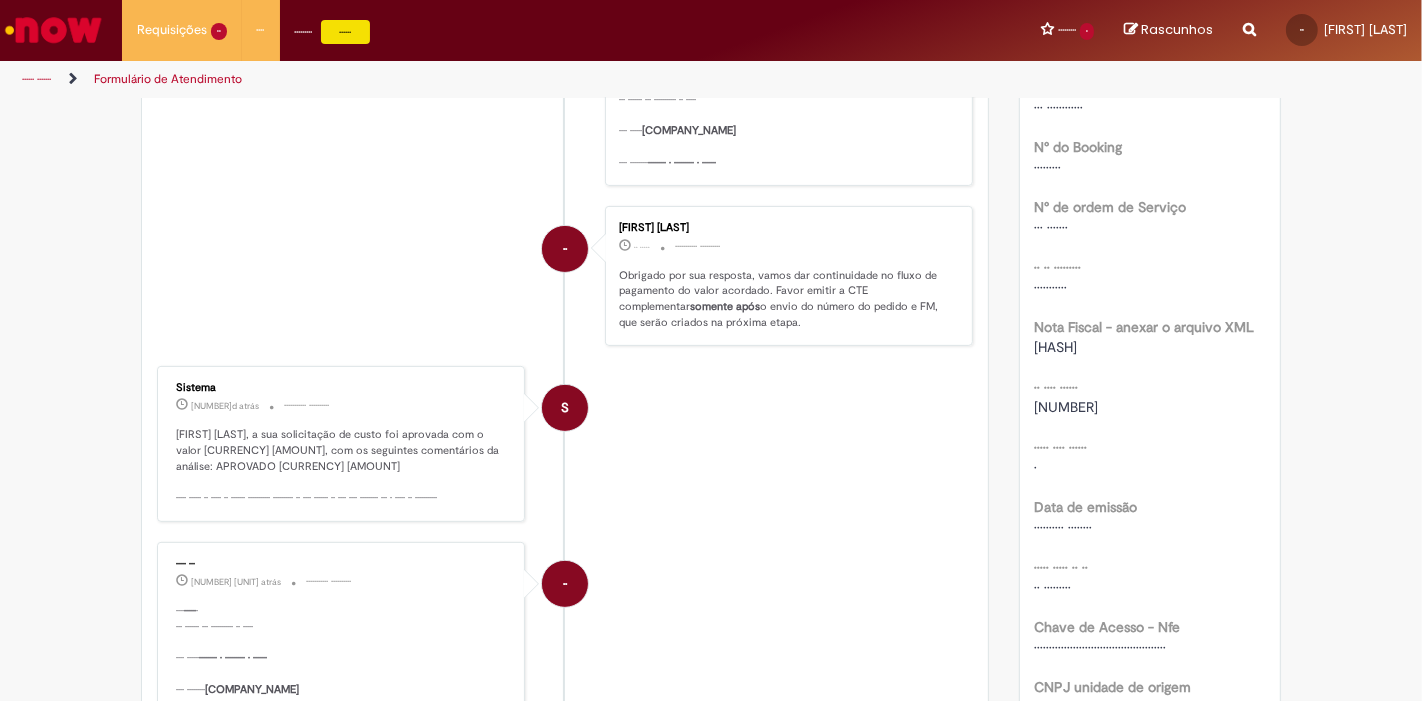 scroll, scrollTop: 0, scrollLeft: 0, axis: both 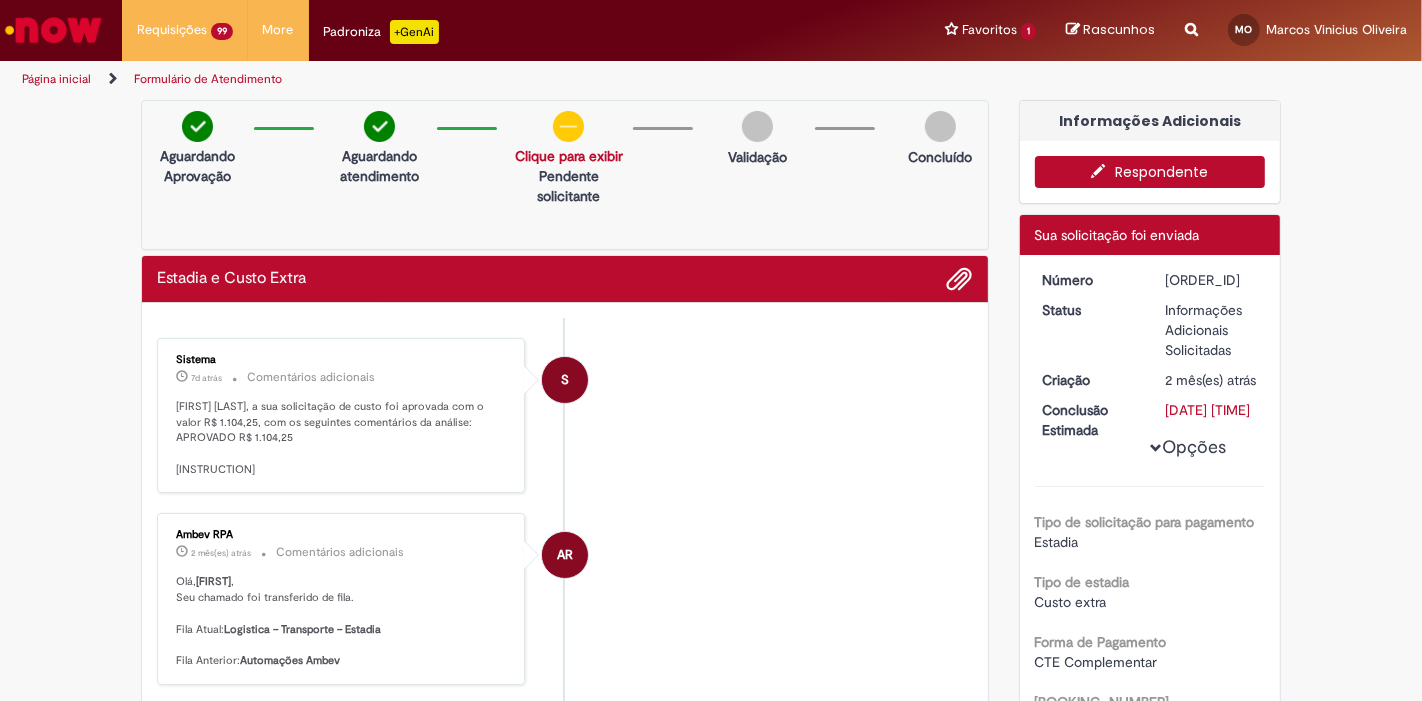 click on "Respondente" at bounding box center [1150, 172] 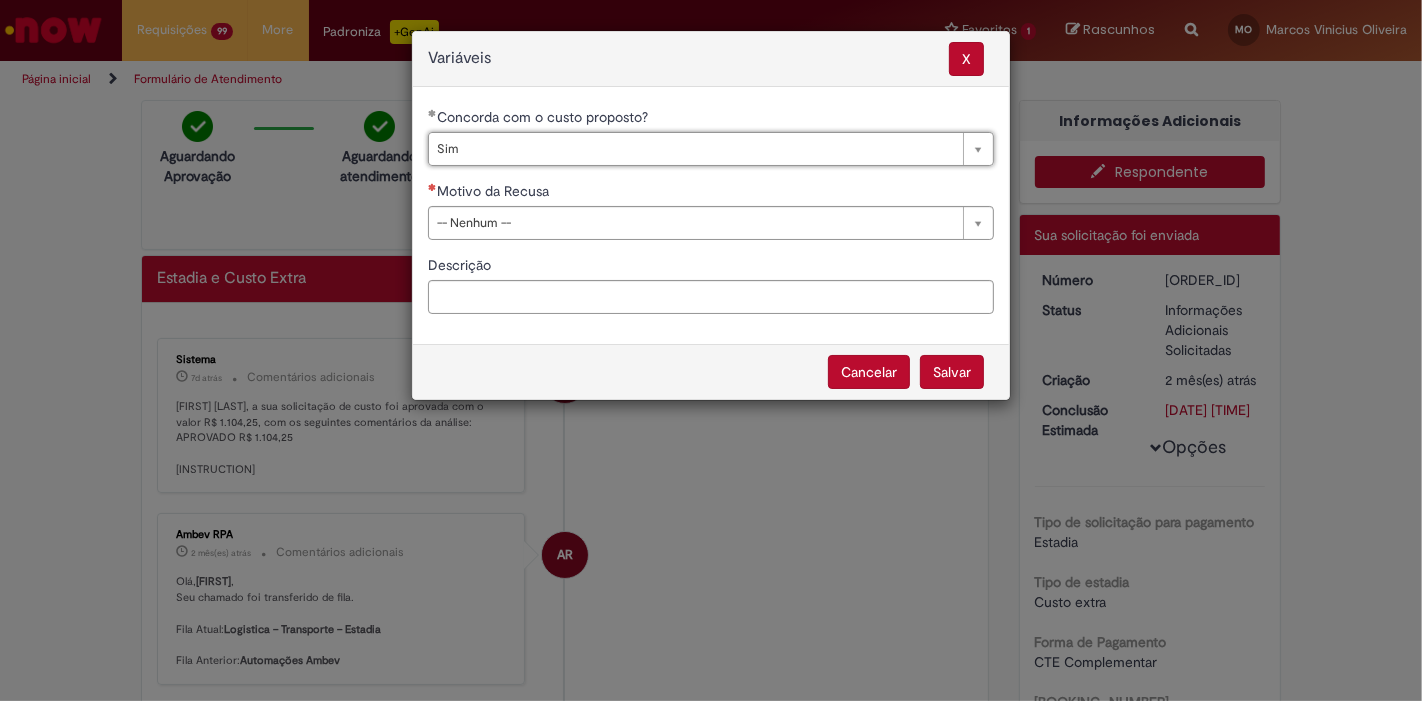 drag, startPoint x: 529, startPoint y: 222, endPoint x: 541, endPoint y: 262, distance: 41.761227 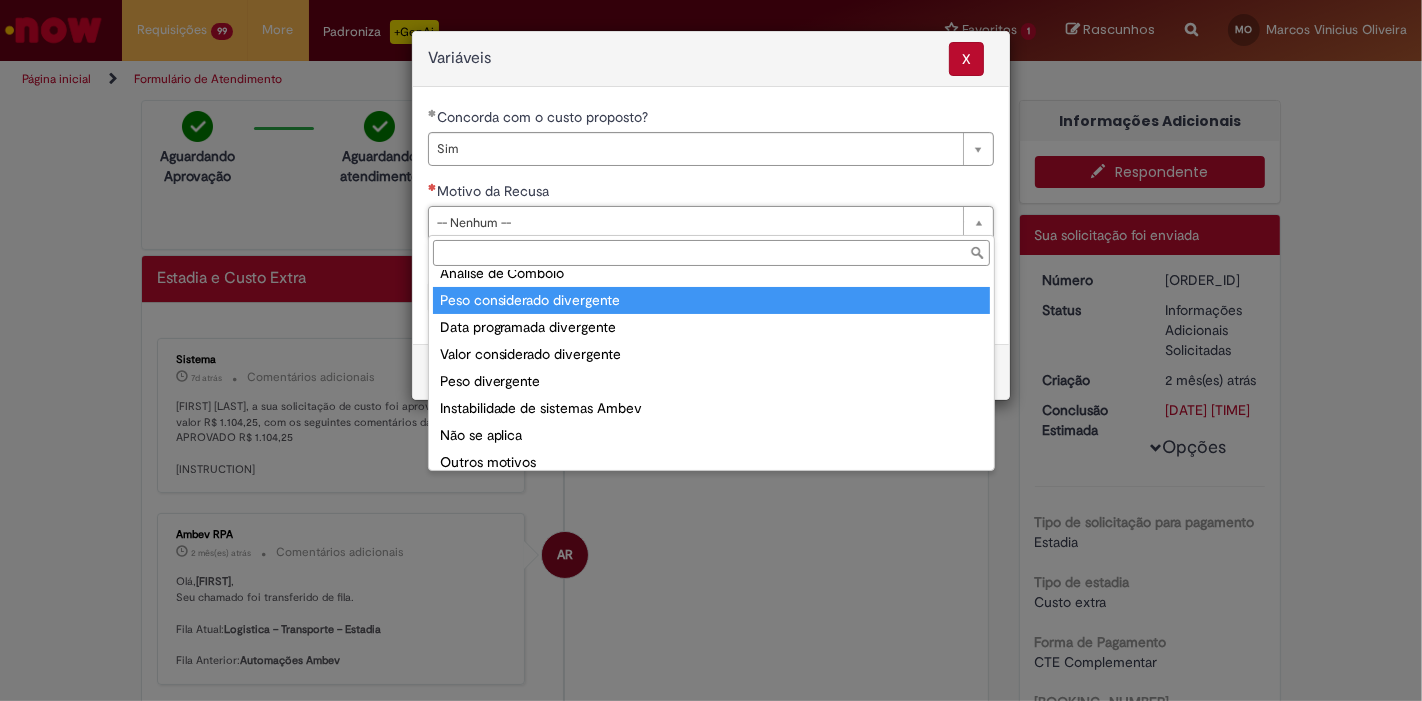 scroll, scrollTop: 77, scrollLeft: 0, axis: vertical 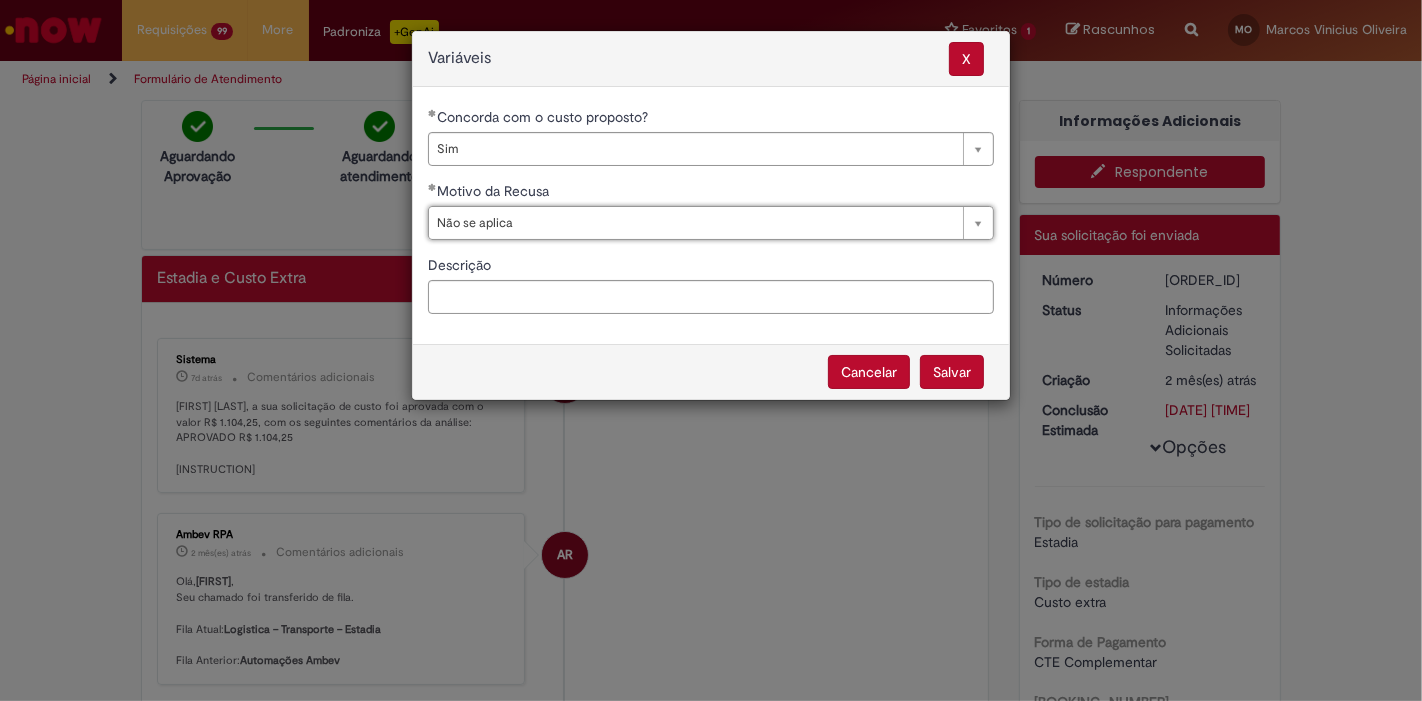 click on "Salvar" at bounding box center [952, 372] 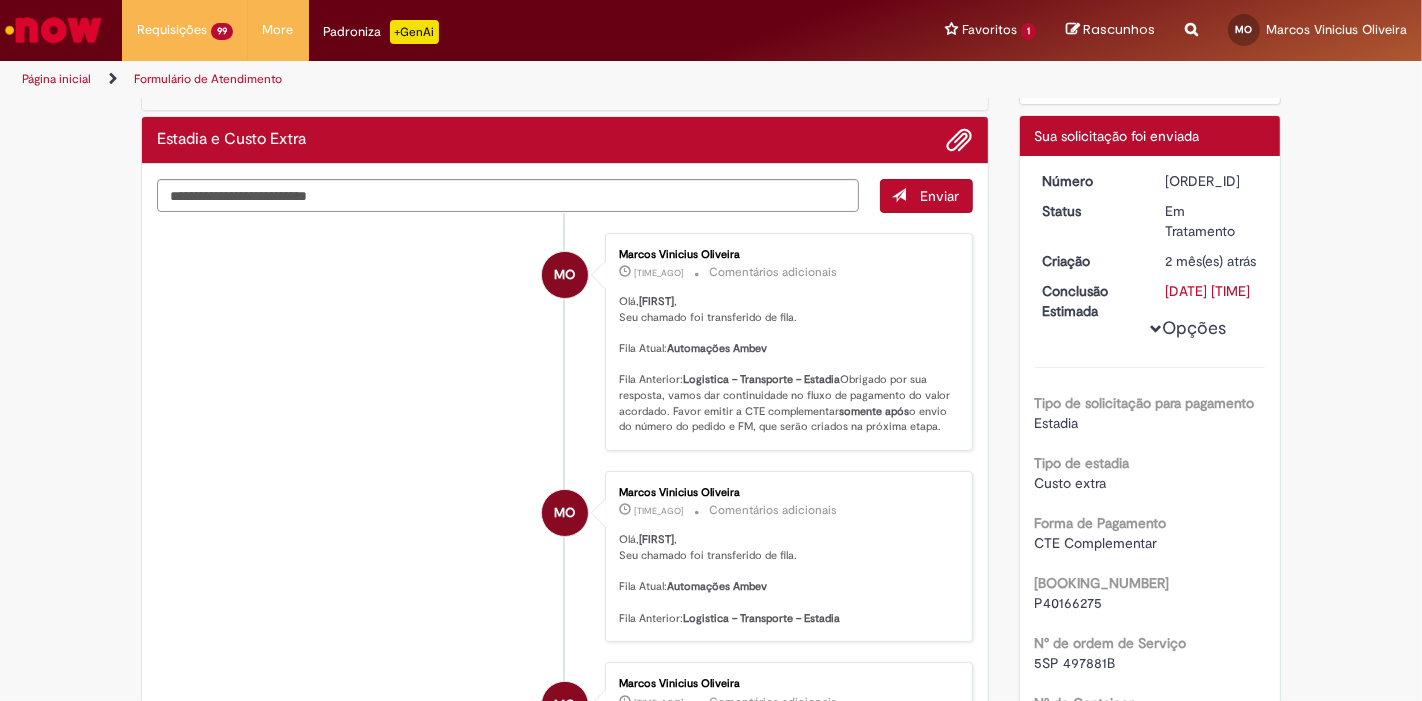 scroll, scrollTop: 0, scrollLeft: 0, axis: both 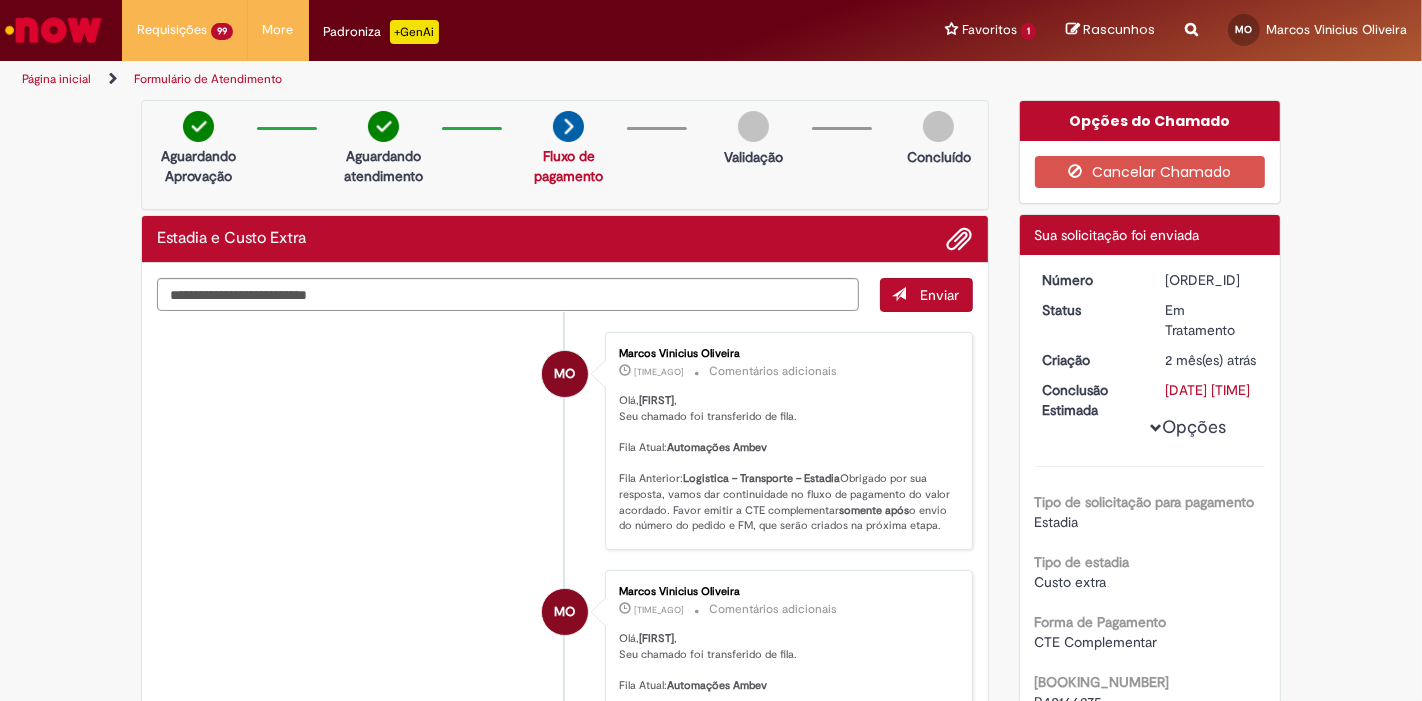 click on "R12976751" at bounding box center [1211, 280] 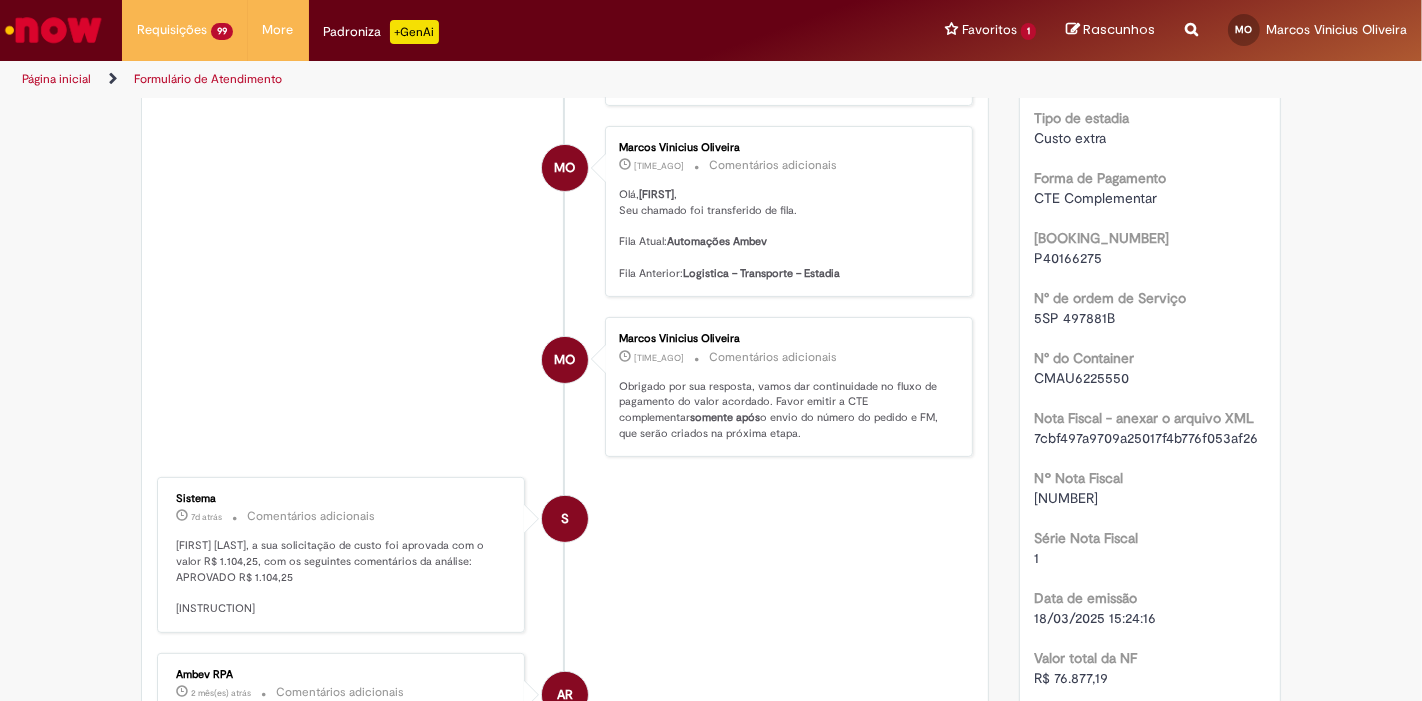 scroll, scrollTop: 0, scrollLeft: 0, axis: both 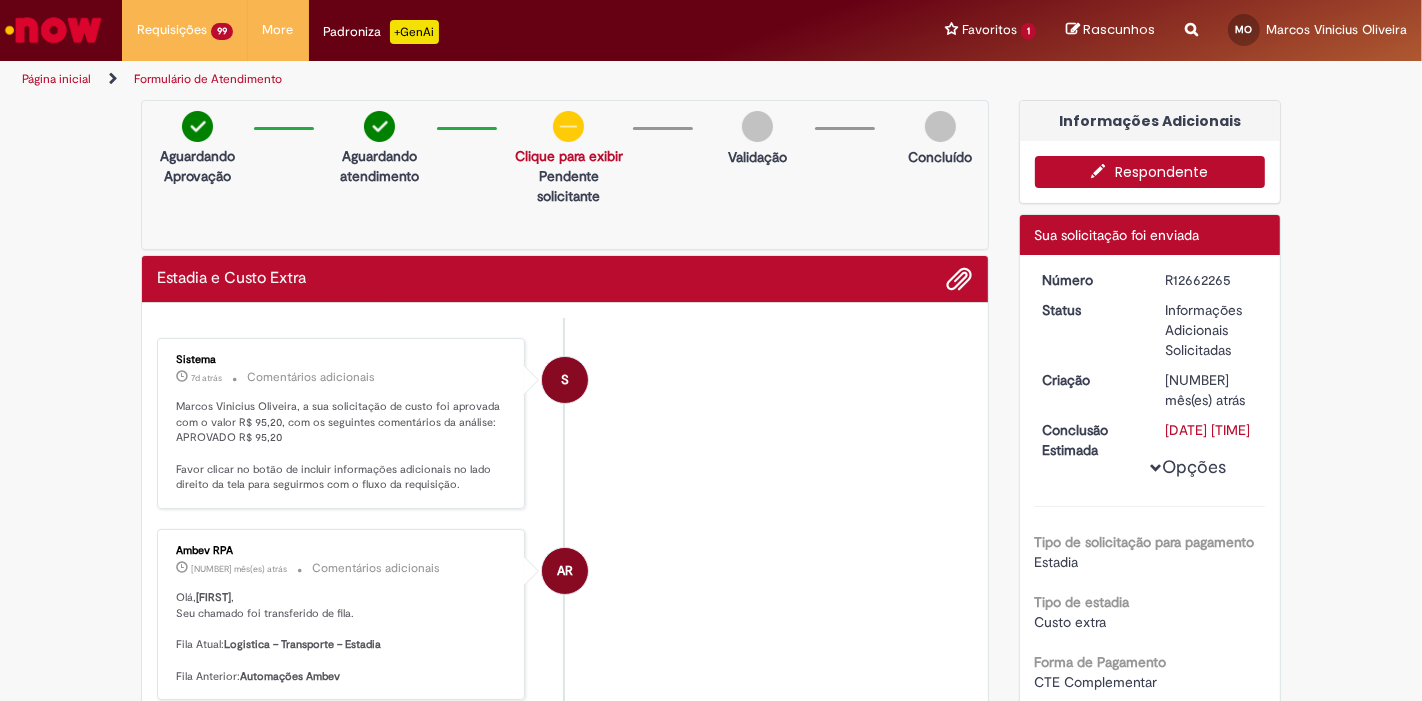 click on "Respondente" at bounding box center (1150, 172) 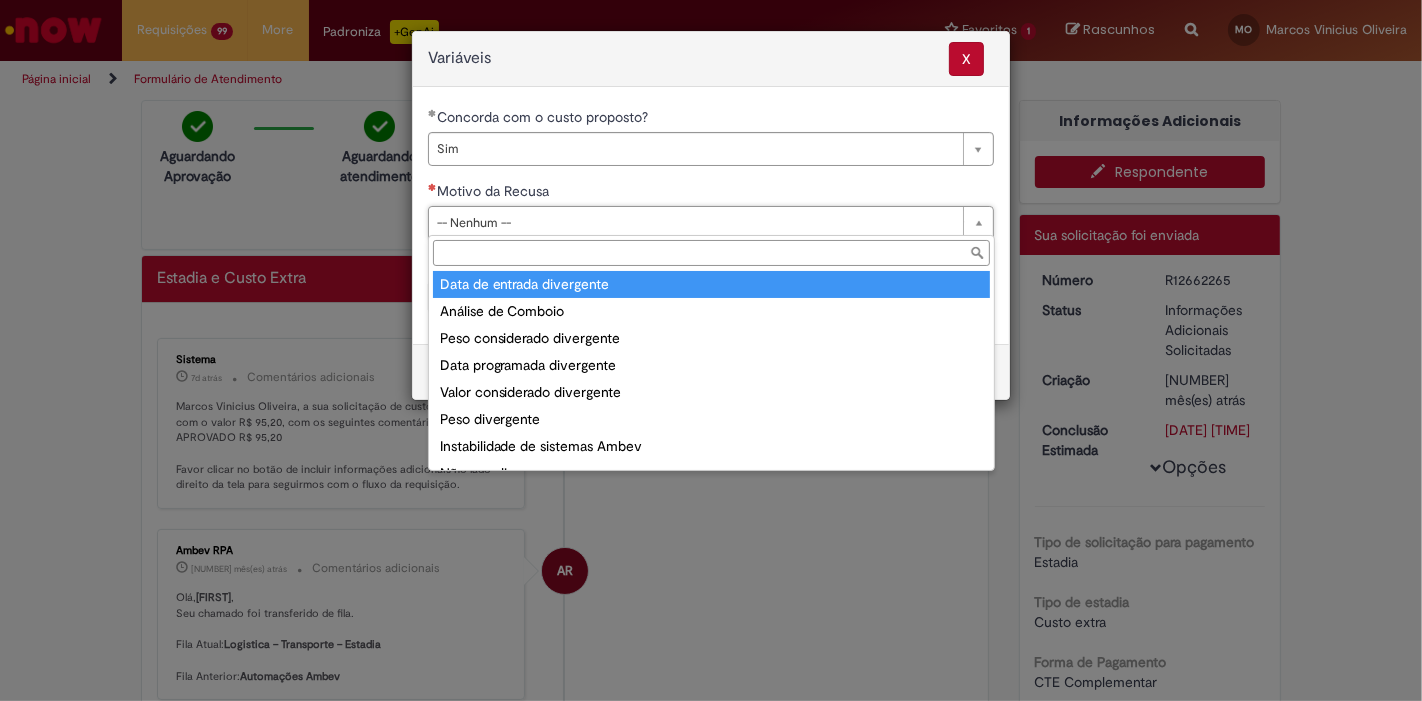 scroll, scrollTop: 77, scrollLeft: 0, axis: vertical 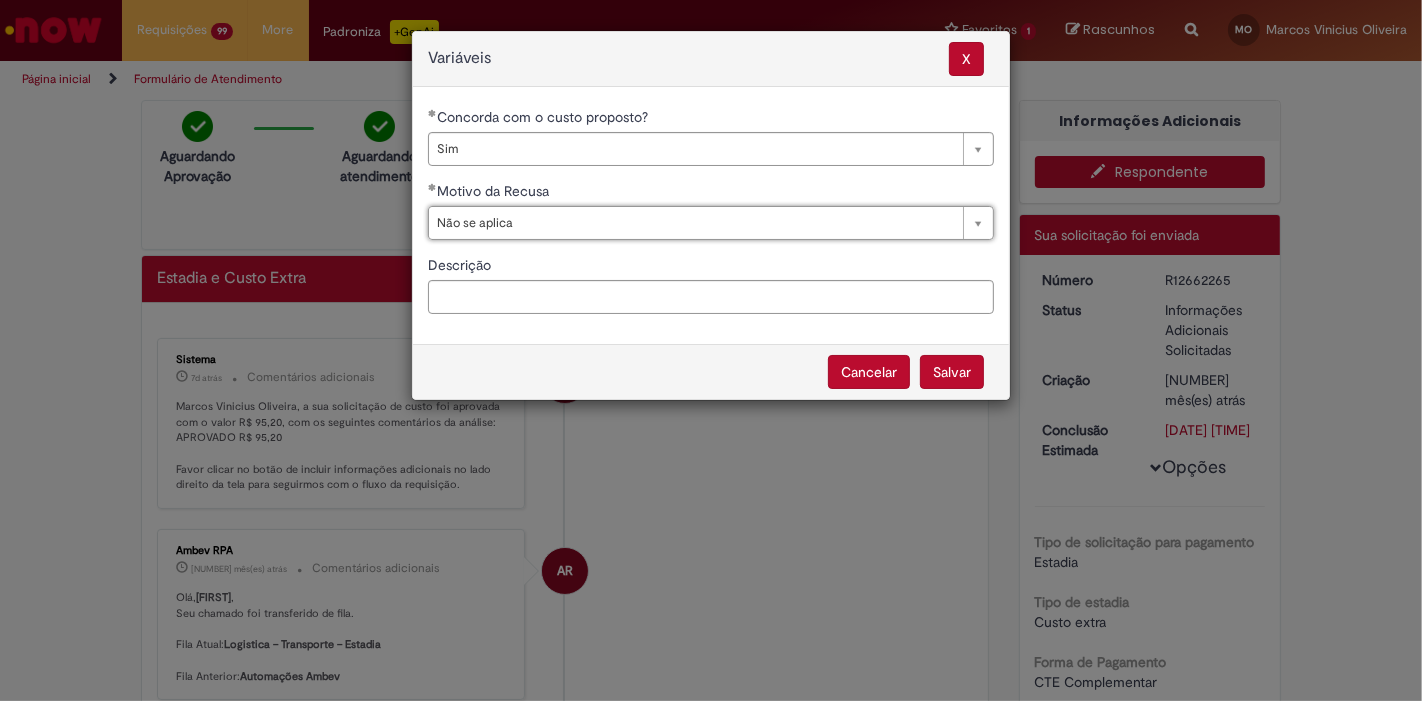 click on "Salvar" at bounding box center (952, 372) 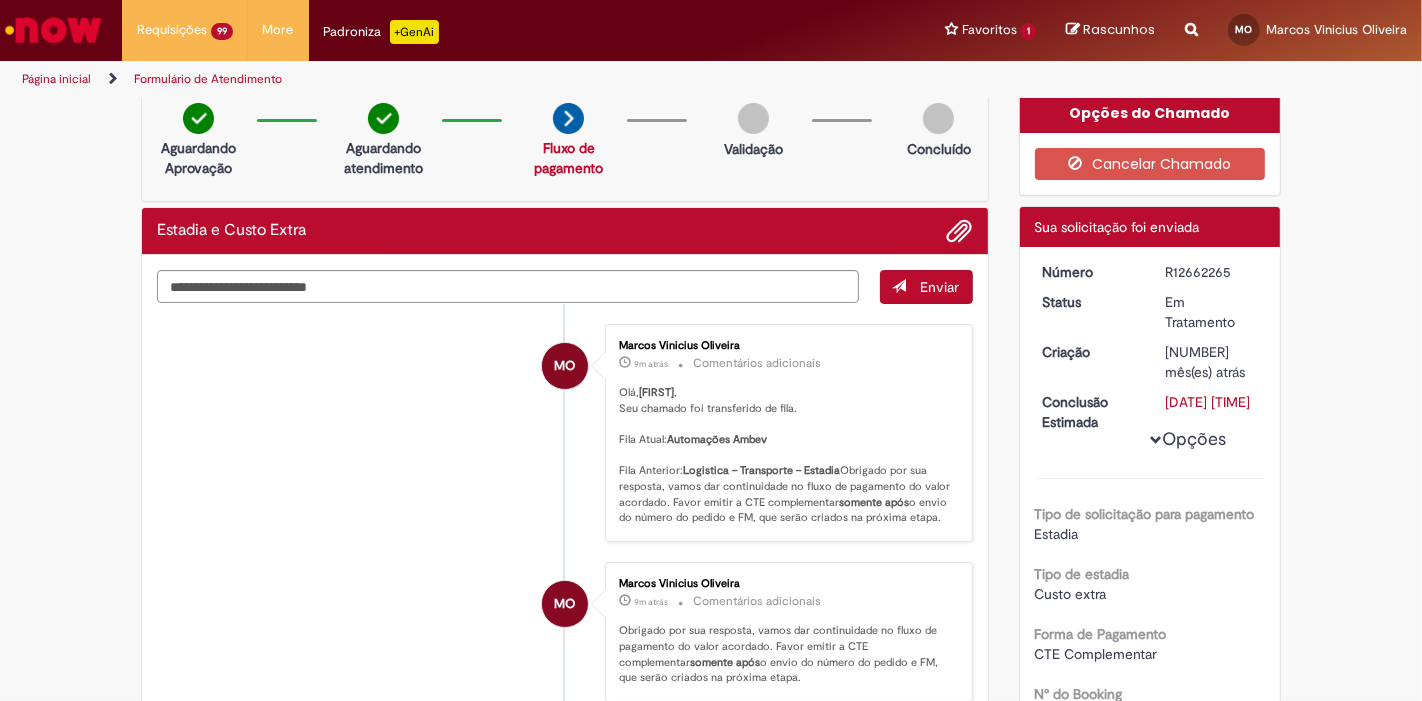 scroll, scrollTop: 0, scrollLeft: 0, axis: both 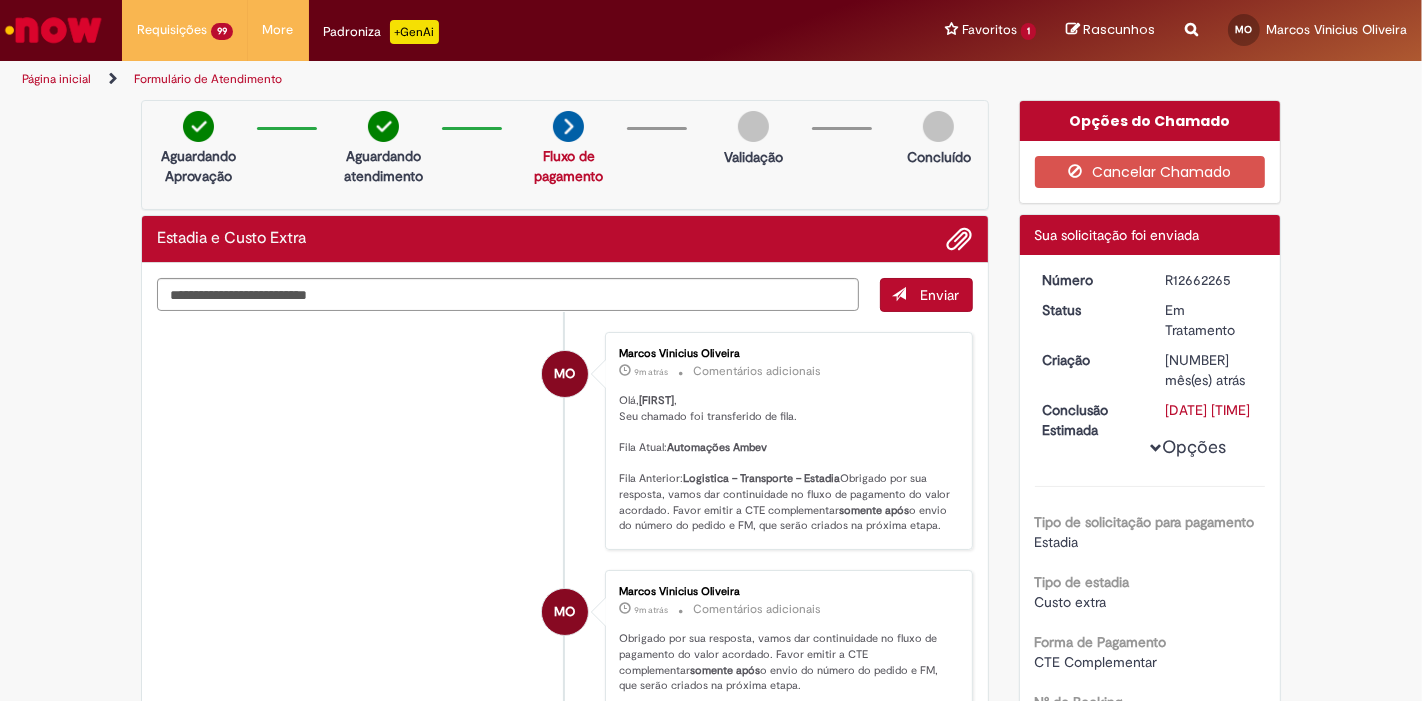 click on "R12662265" at bounding box center (1211, 280) 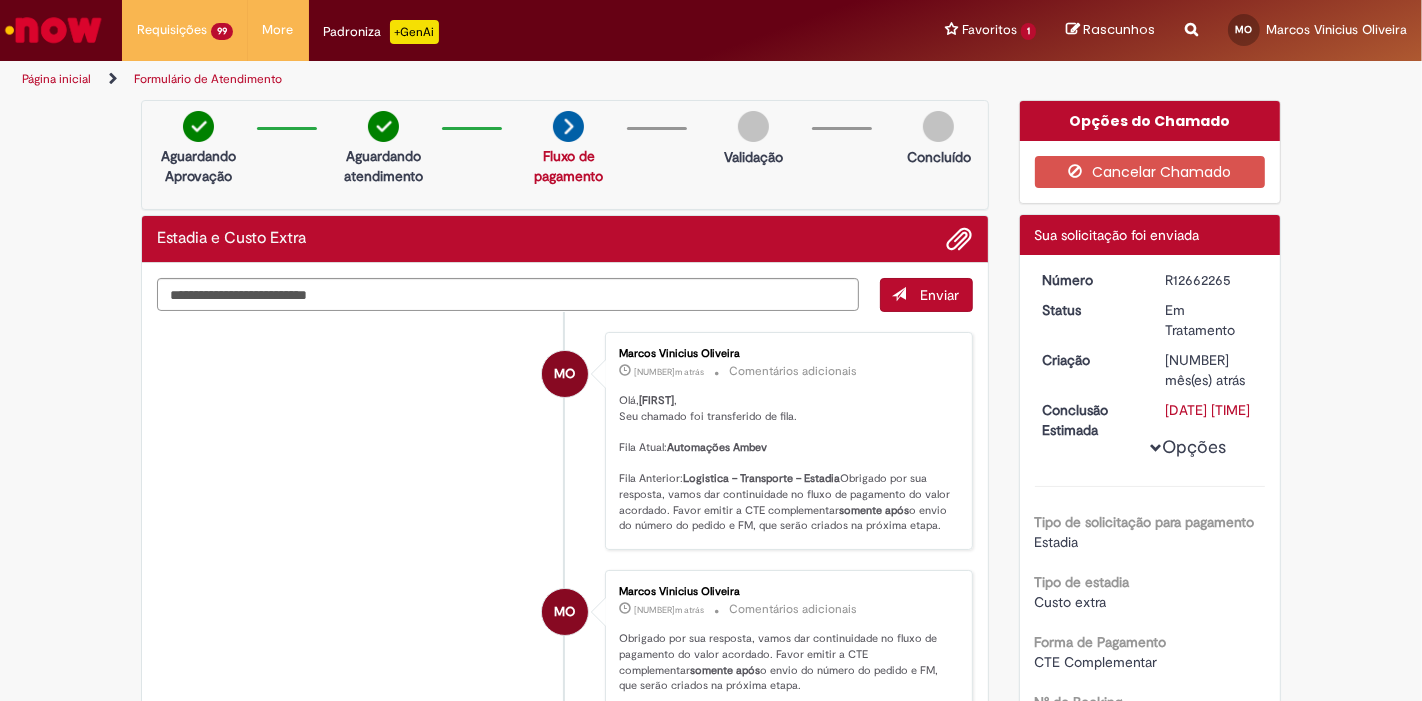 copy on "R12662265" 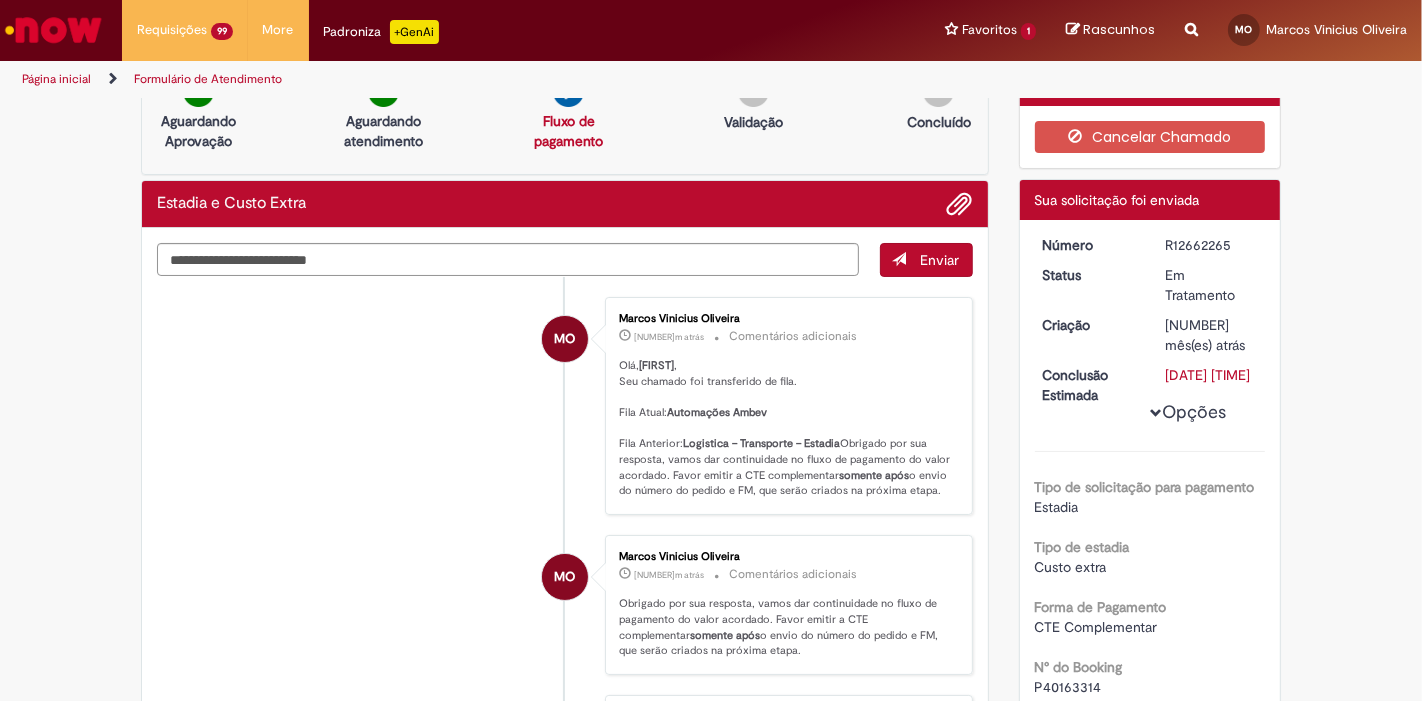scroll, scrollTop: 0, scrollLeft: 0, axis: both 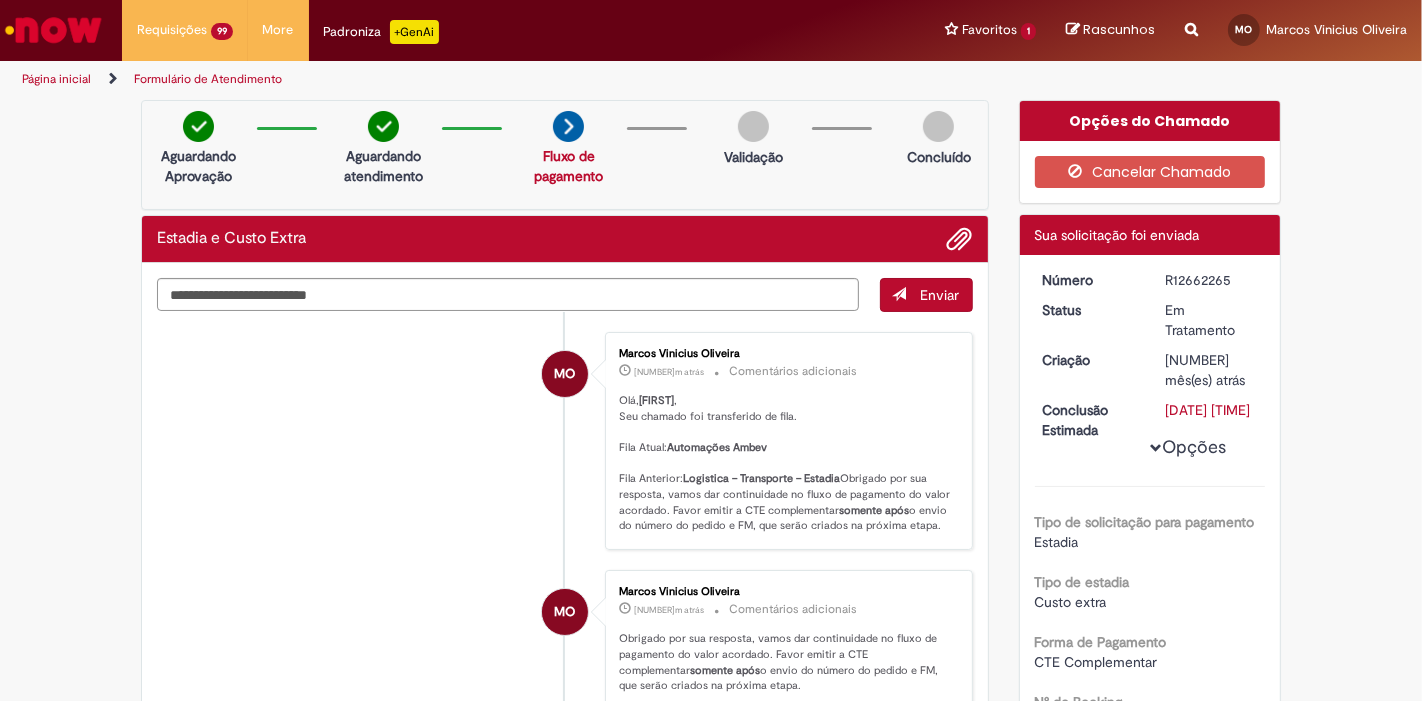click on "MO
Marcos Vinicius Oliveira
10m atrás 10 minutos atrás     Comentários adicionais
Olá,  Marcos ,  Seu chamado foi transferido de fila. Fila Atual:  Automações Ambev Fila Anterior:  Logistica – Transporte – Estadia
Obrigado por sua resposta, vamos dar continuidade no fluxo de pagamento do valor acordado. Favor emitir a CTE complementar  somente após  o envio do número do pedido e FM, que serão criados na próxima etapa." at bounding box center [565, 441] 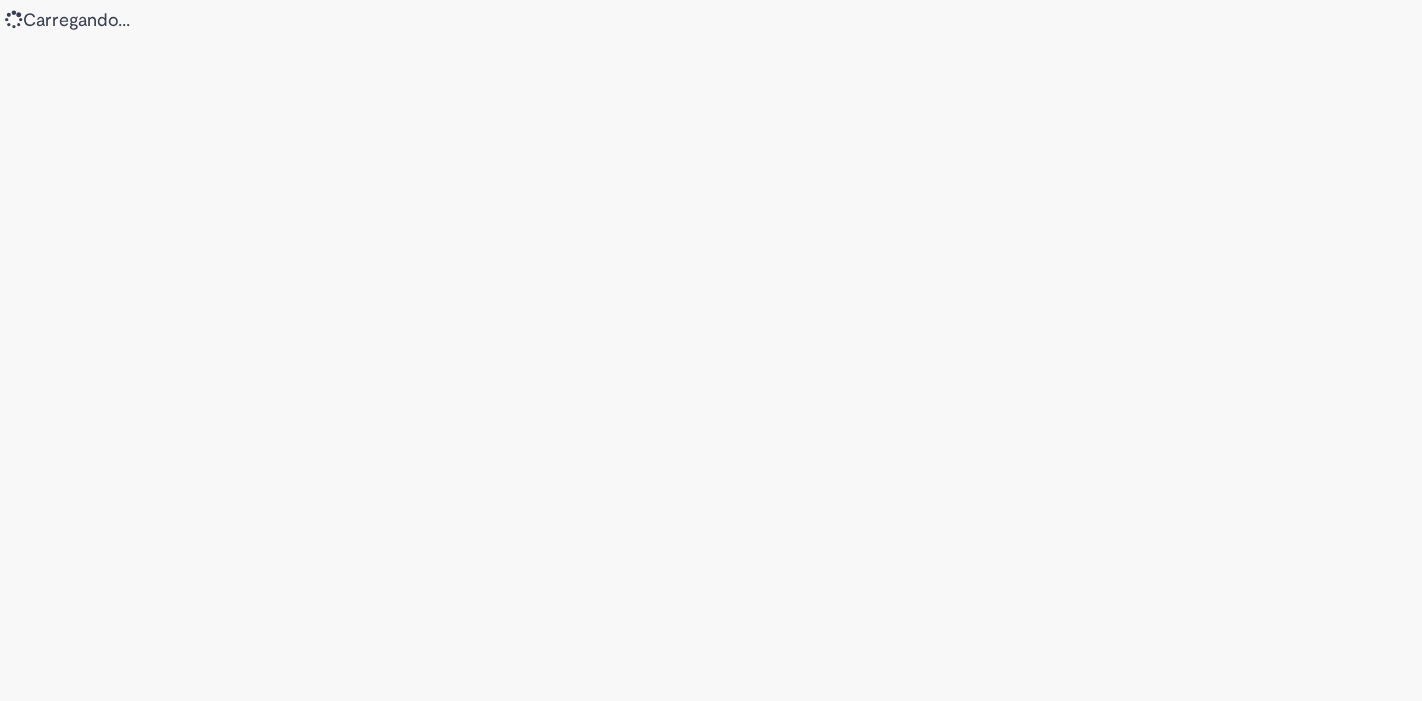 scroll, scrollTop: 0, scrollLeft: 0, axis: both 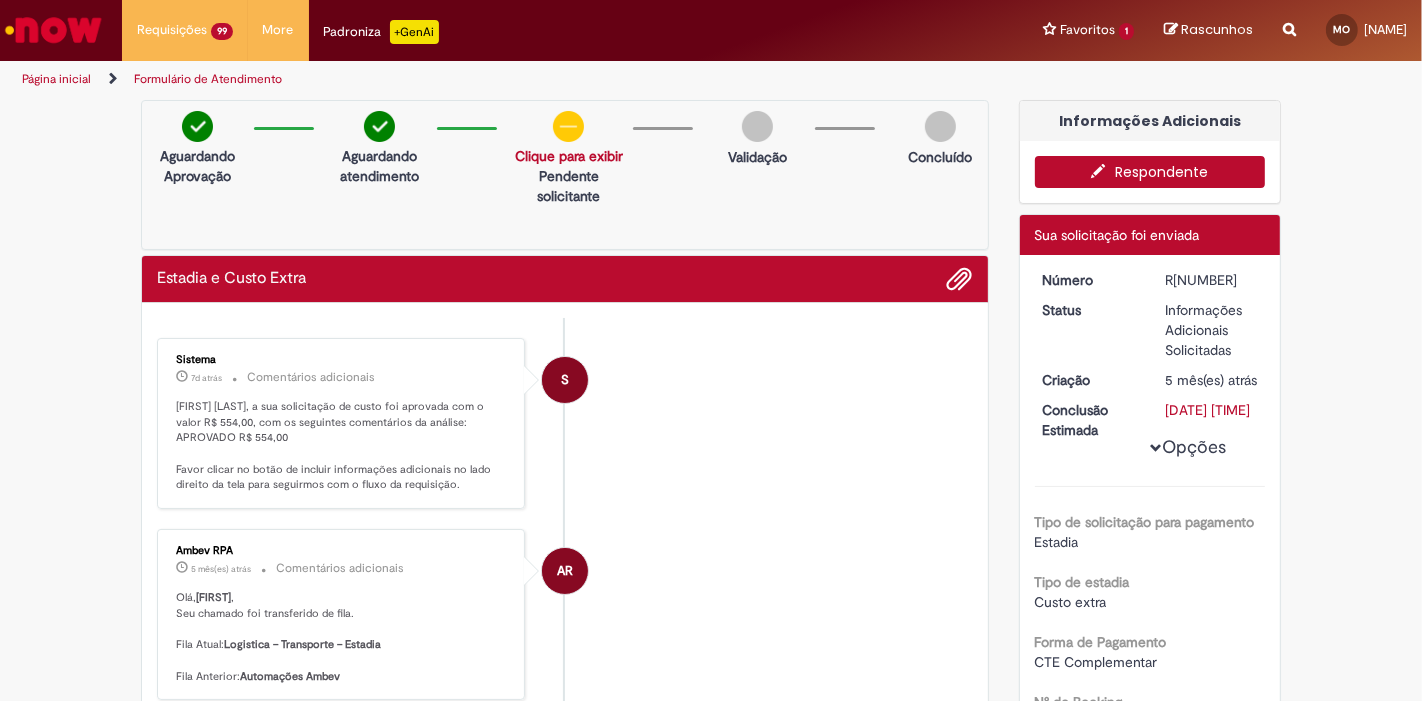click on "•••••••••••" at bounding box center (1150, 172) 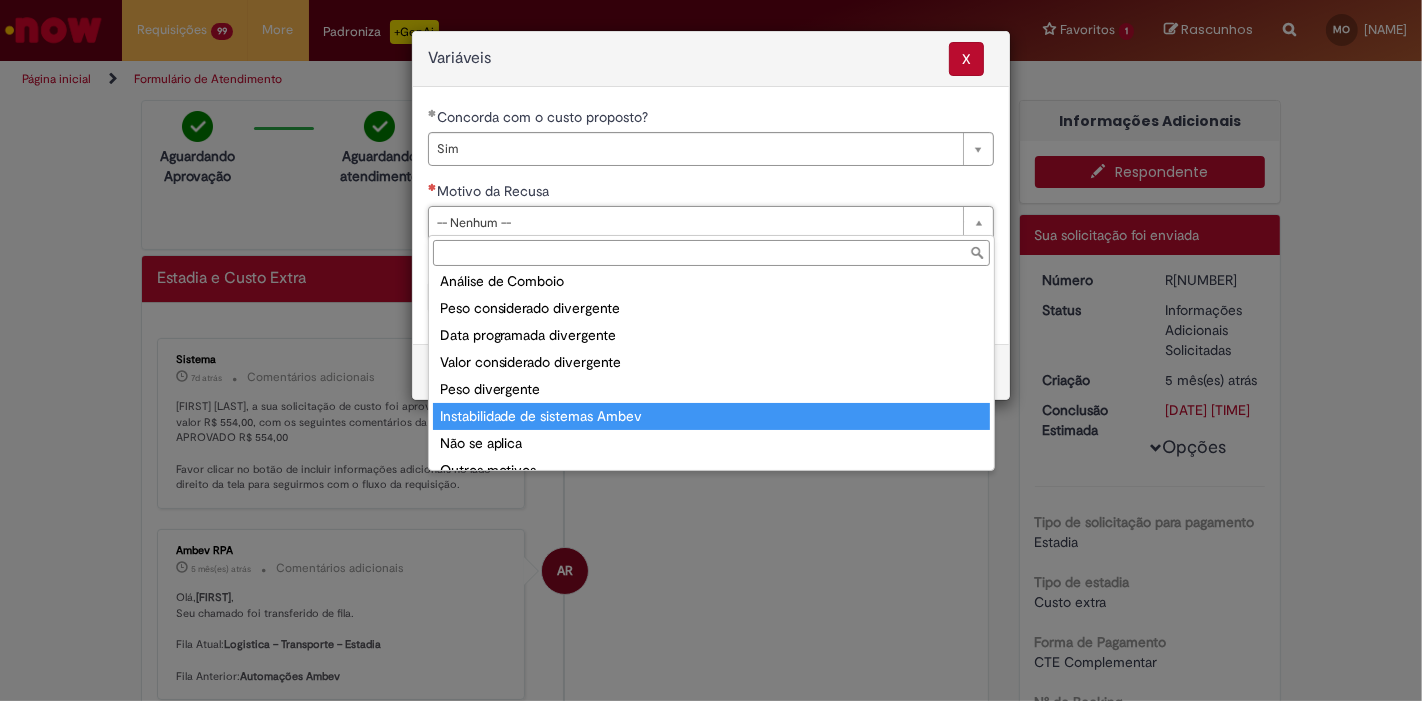 scroll, scrollTop: 77, scrollLeft: 0, axis: vertical 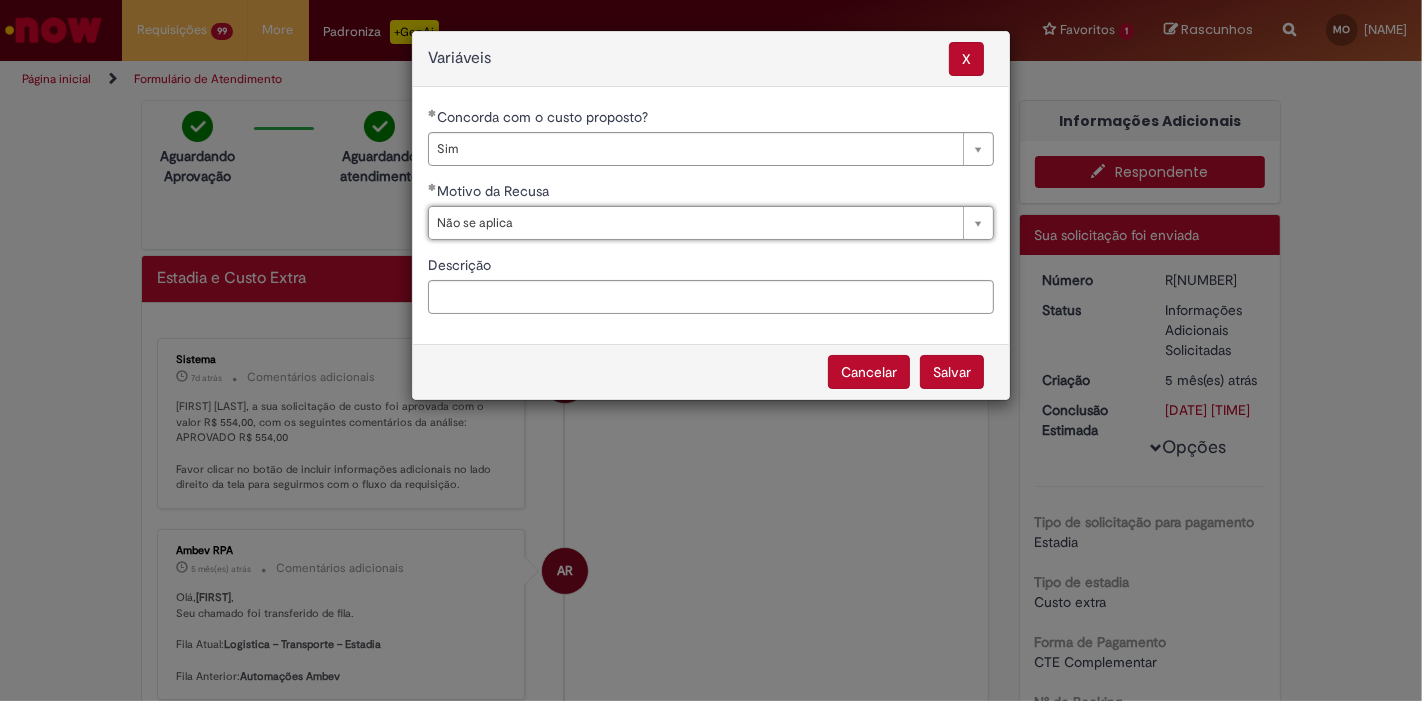 click on "••••••" at bounding box center (952, 372) 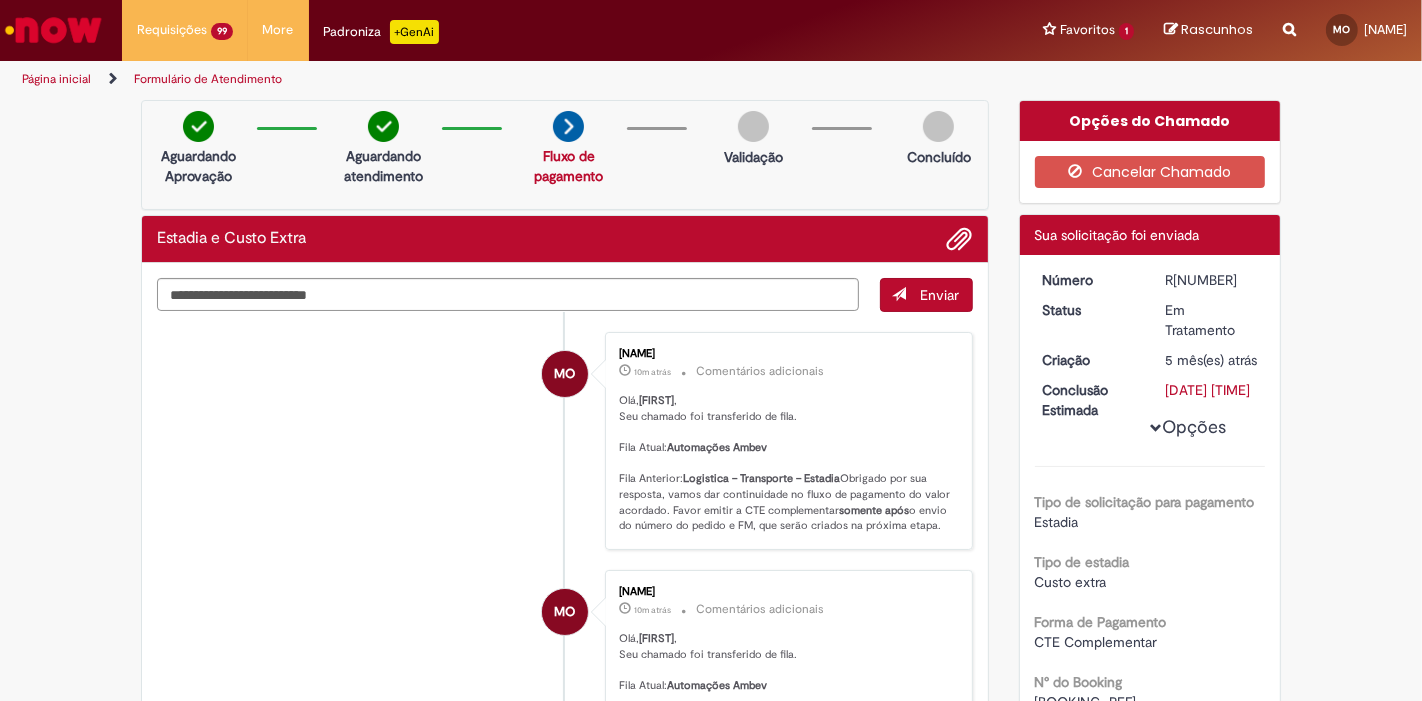 click on "R12662272" at bounding box center (1211, 280) 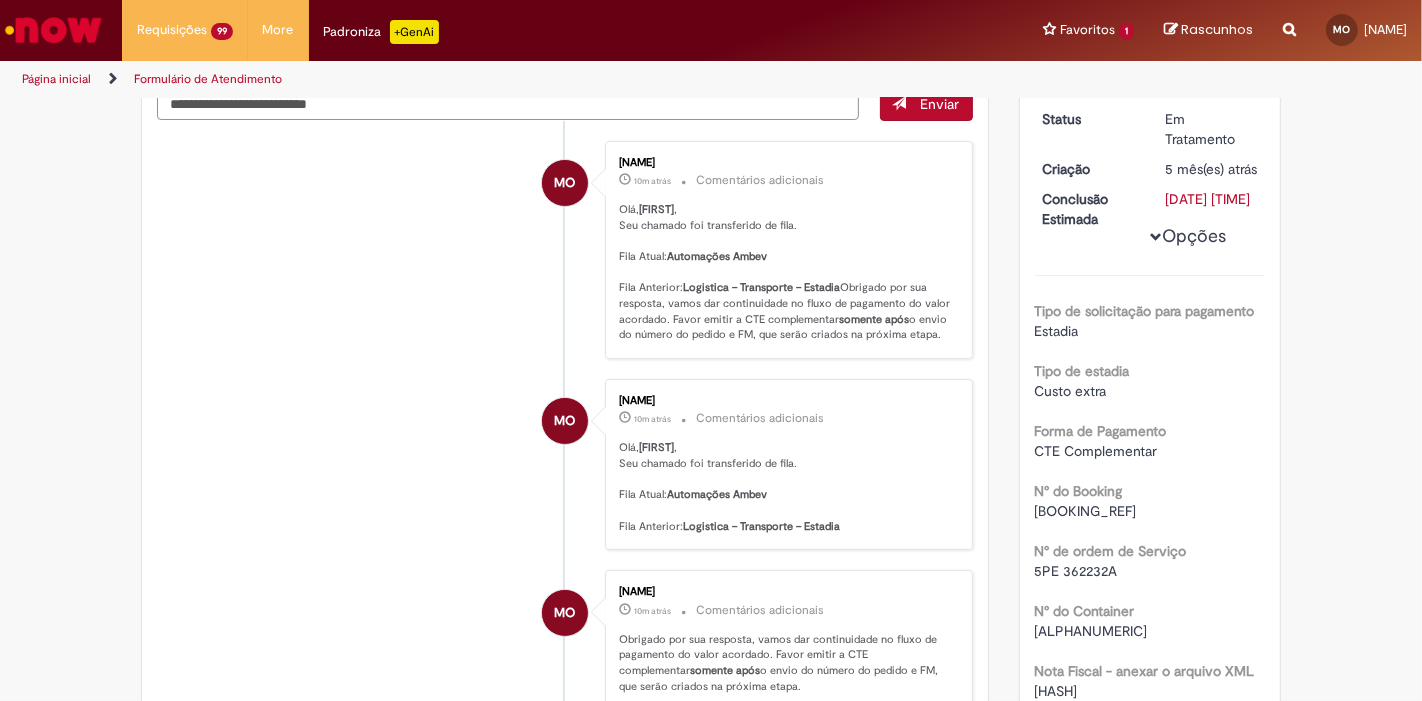 scroll, scrollTop: 444, scrollLeft: 0, axis: vertical 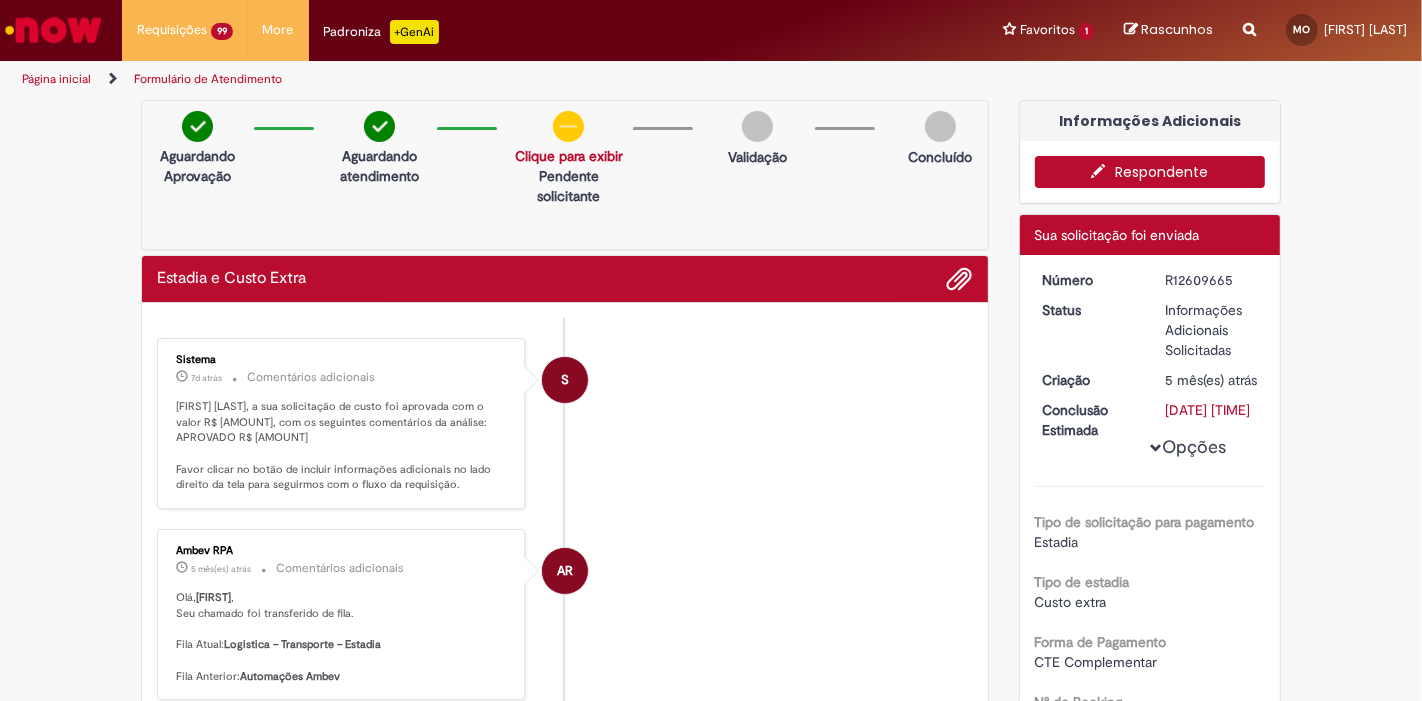 click on "Respondente" at bounding box center (1150, 172) 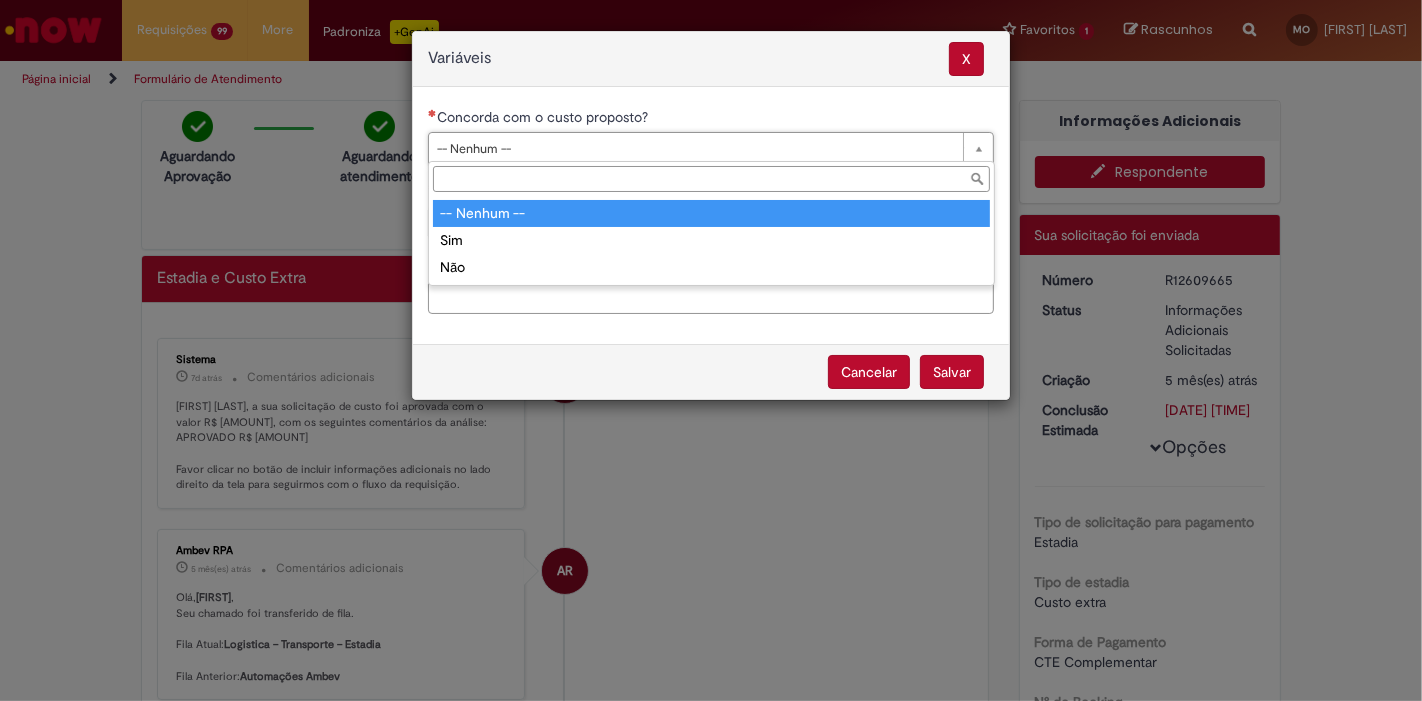 drag, startPoint x: 625, startPoint y: 150, endPoint x: 582, endPoint y: 157, distance: 43.56604 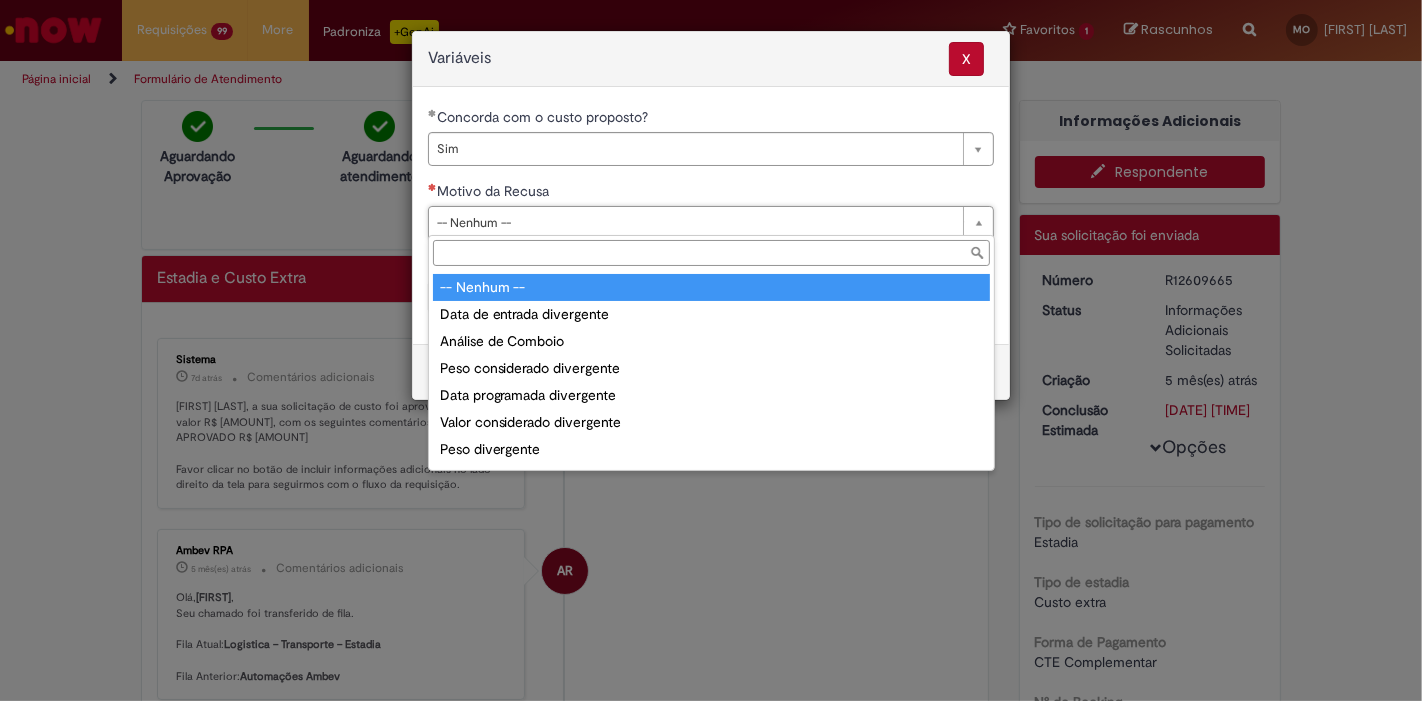 drag, startPoint x: 524, startPoint y: 224, endPoint x: 628, endPoint y: 287, distance: 121.59358 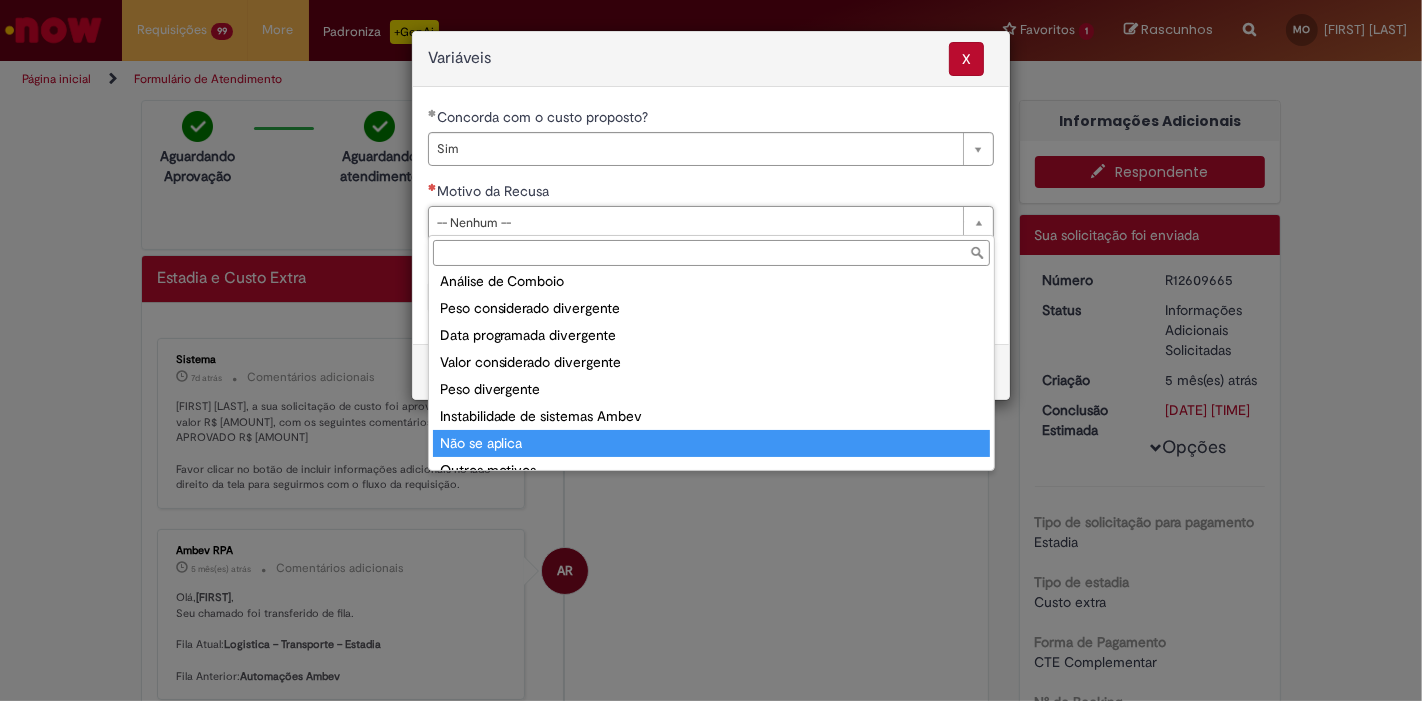 scroll, scrollTop: 77, scrollLeft: 0, axis: vertical 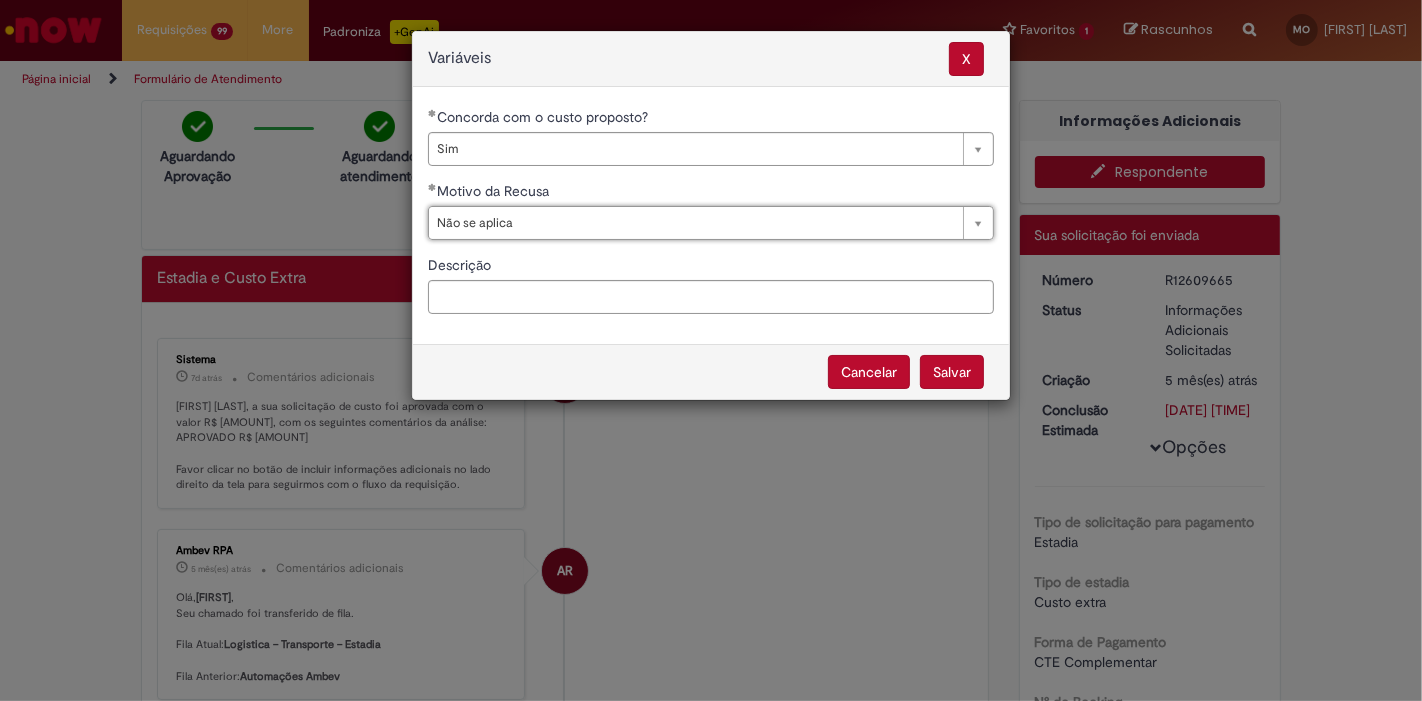 click on "••••••" at bounding box center (952, 372) 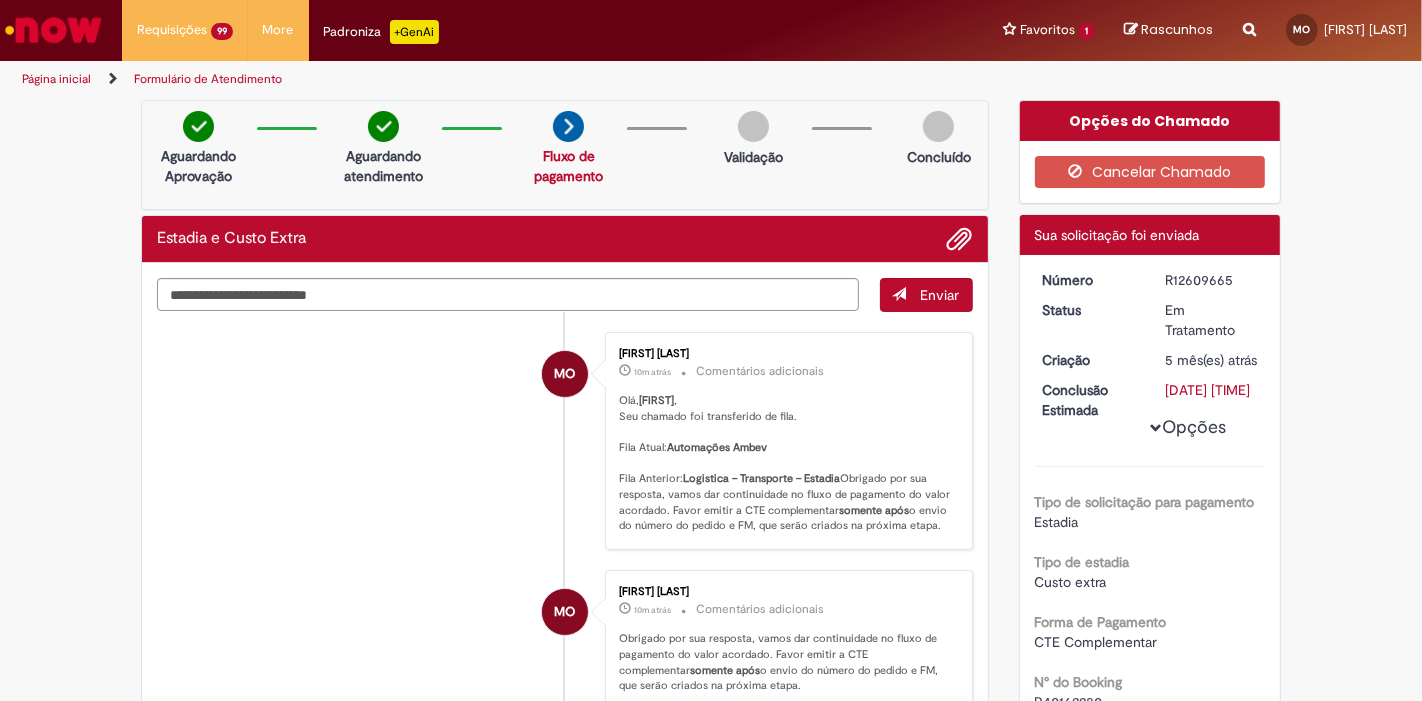 click on "R12609665" at bounding box center [1211, 280] 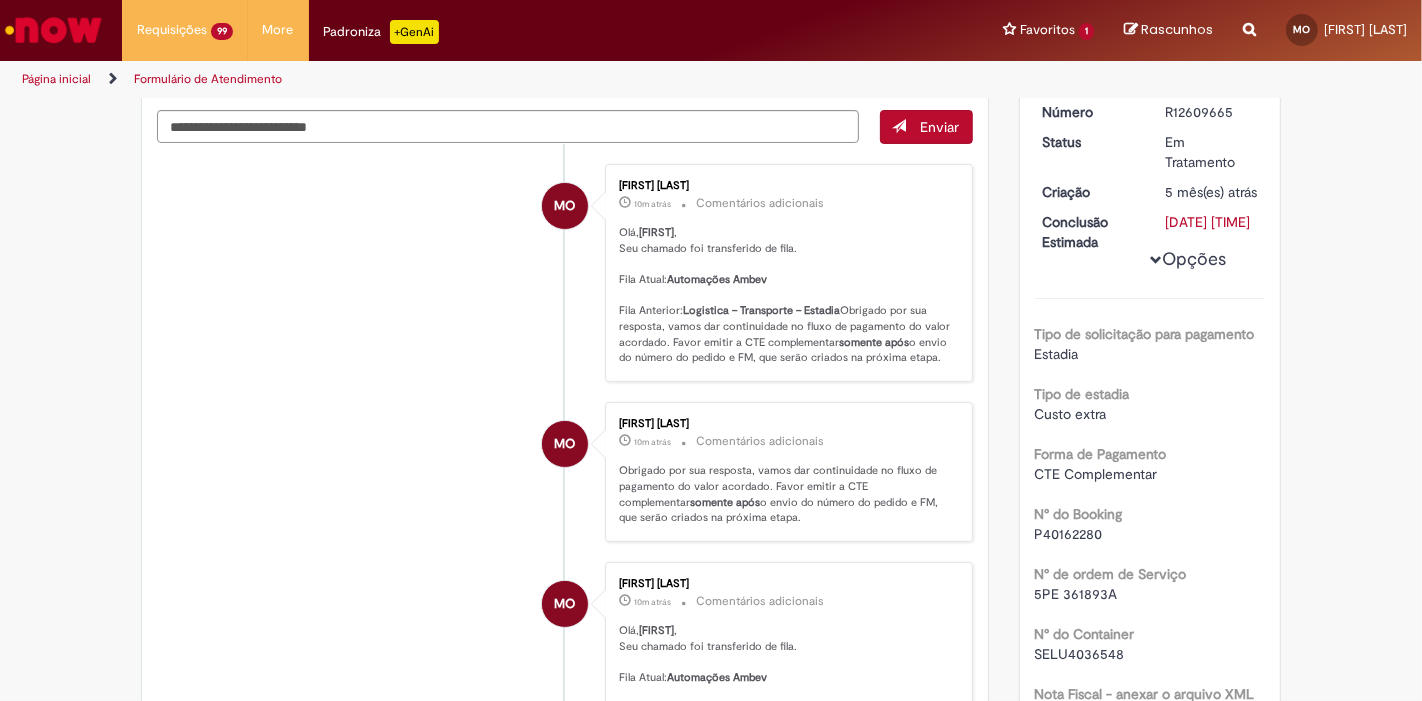 scroll, scrollTop: 0, scrollLeft: 0, axis: both 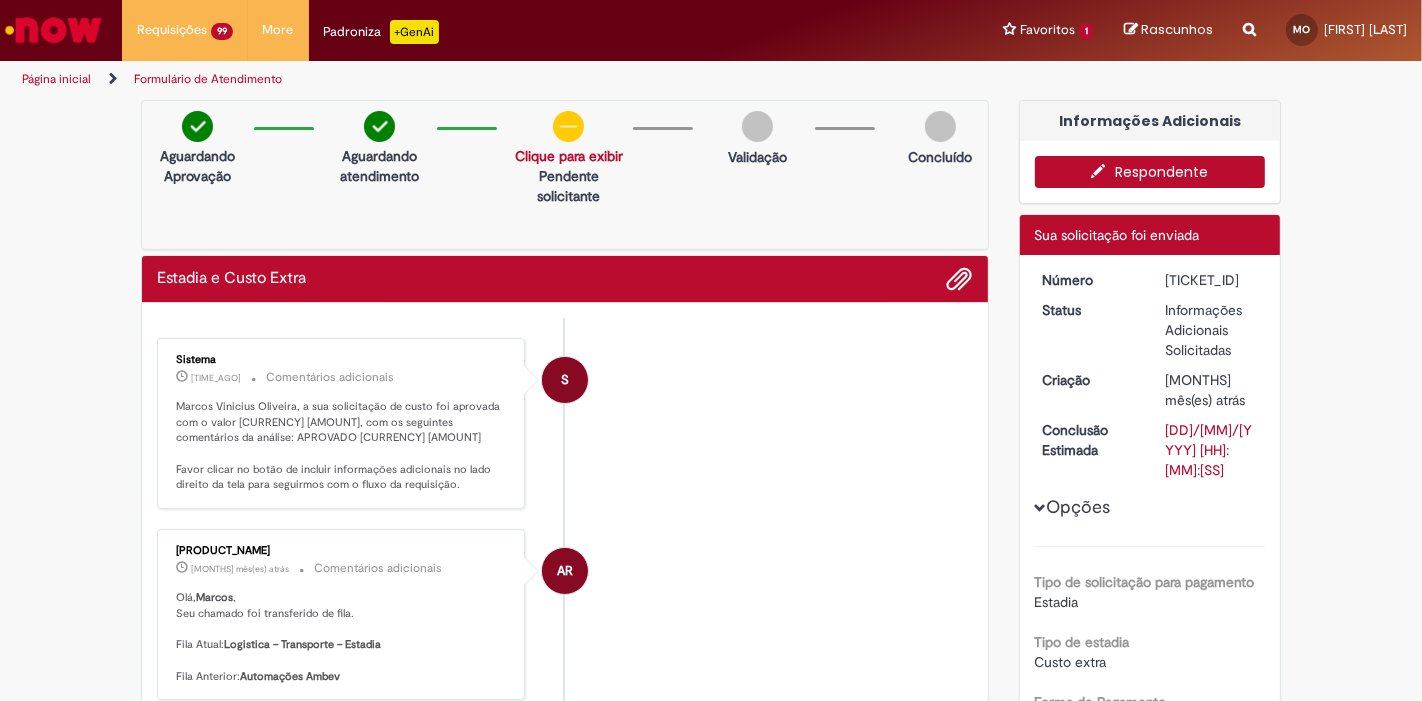 click on "•••••••••••" at bounding box center (1150, 172) 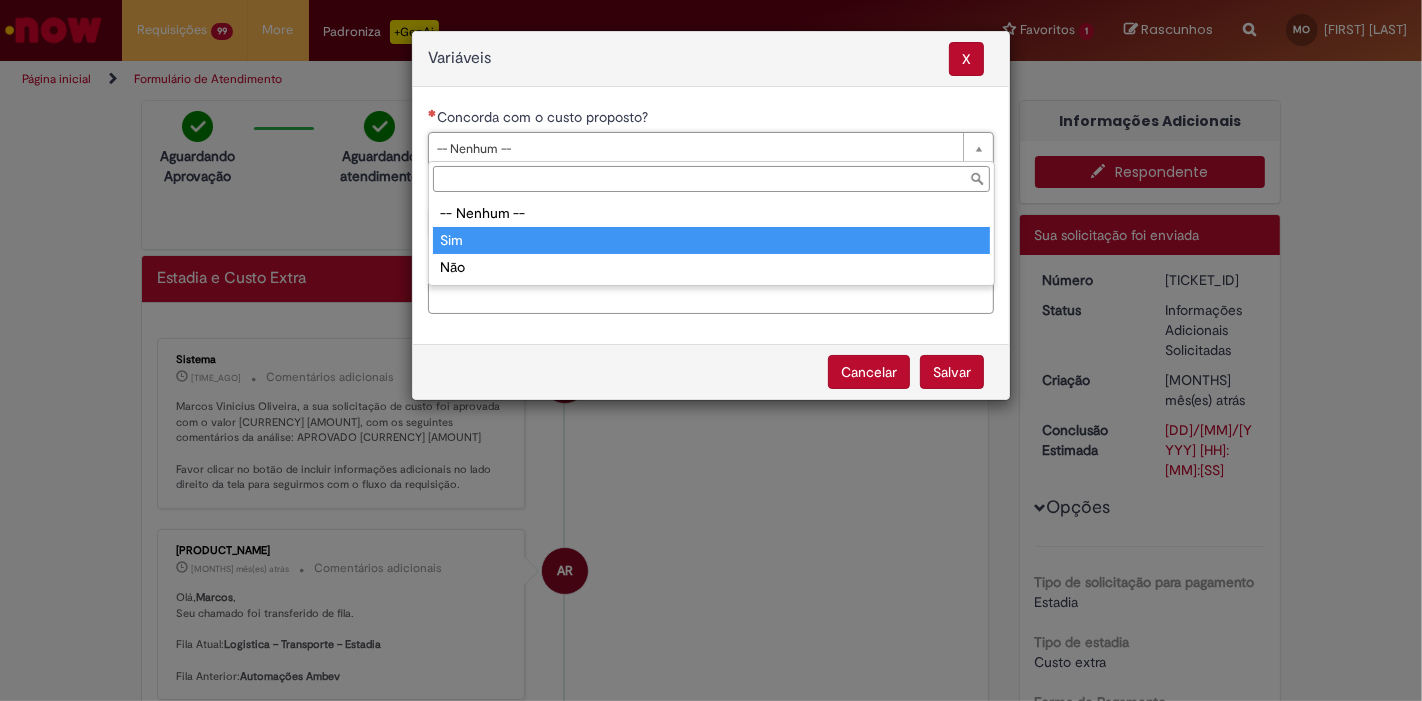 drag, startPoint x: 493, startPoint y: 241, endPoint x: 545, endPoint y: 209, distance: 61.05735 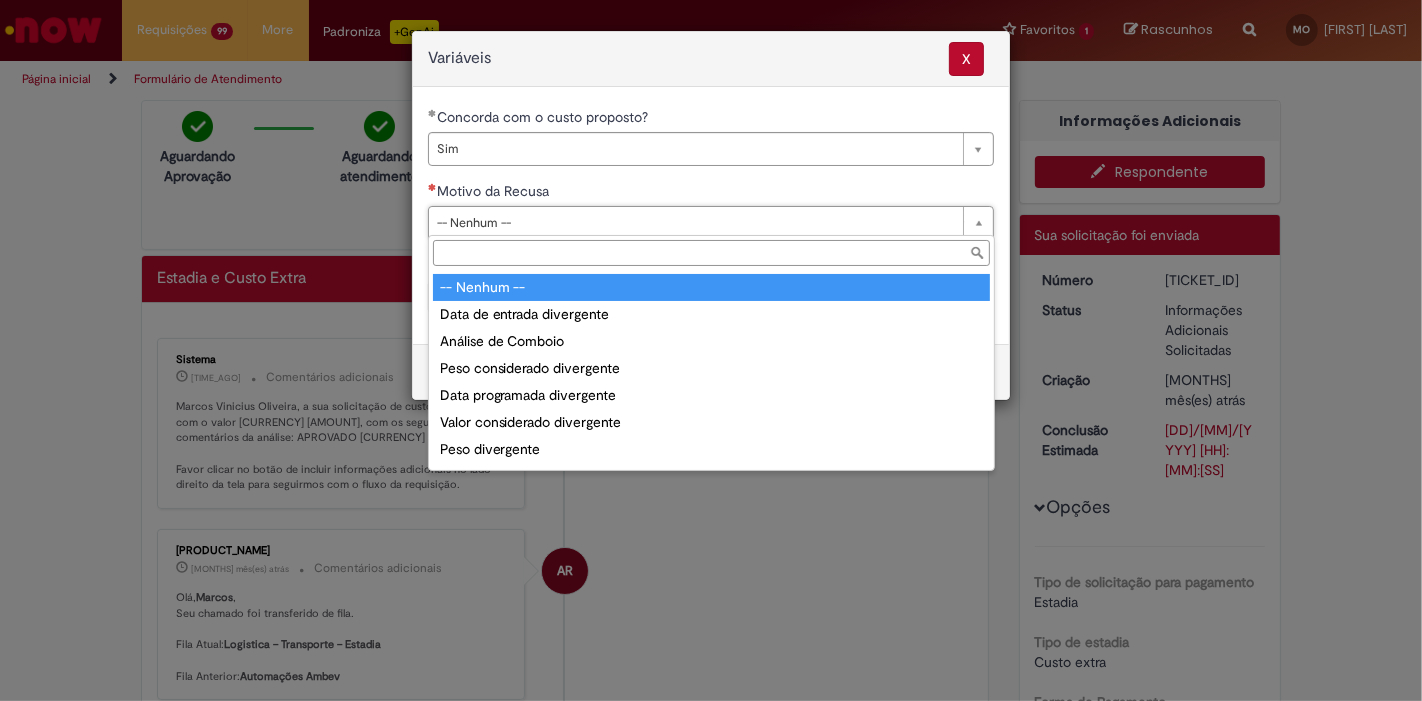 drag, startPoint x: 562, startPoint y: 210, endPoint x: 573, endPoint y: 295, distance: 85.70881 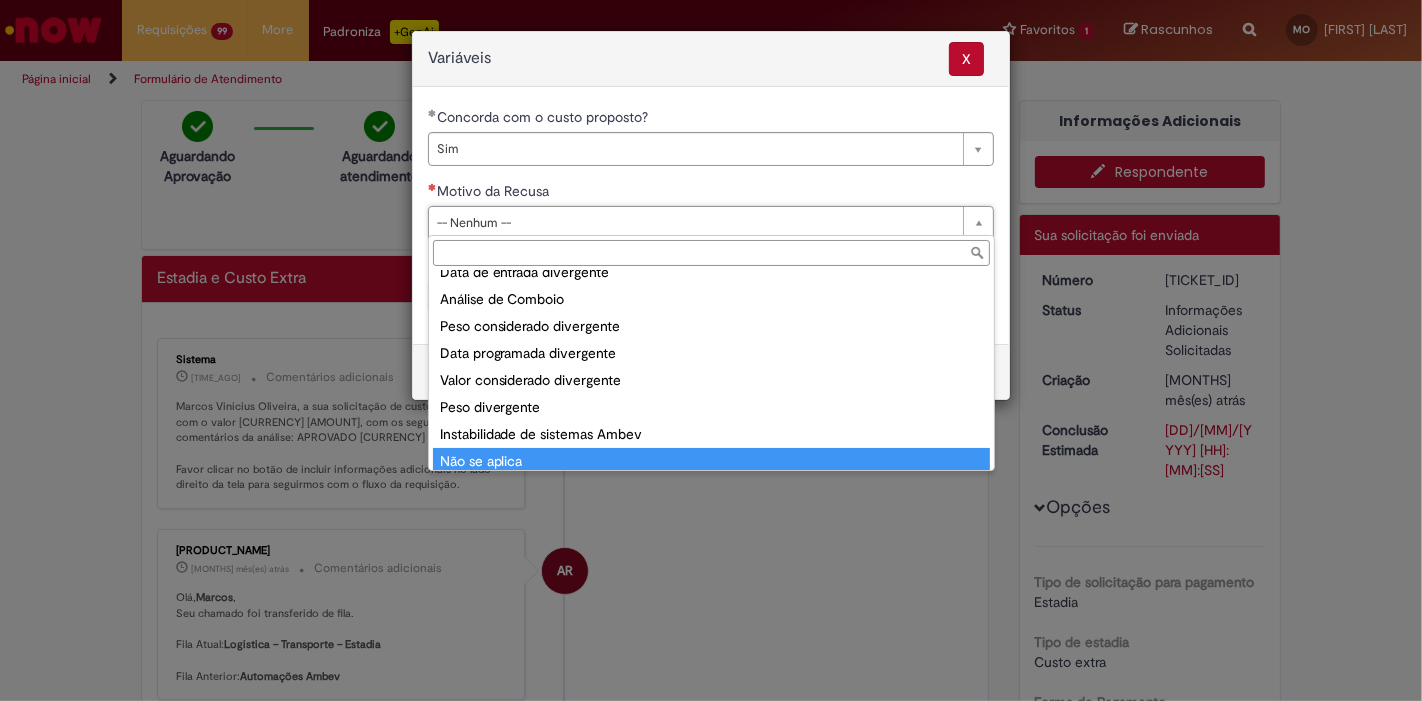 scroll, scrollTop: 77, scrollLeft: 0, axis: vertical 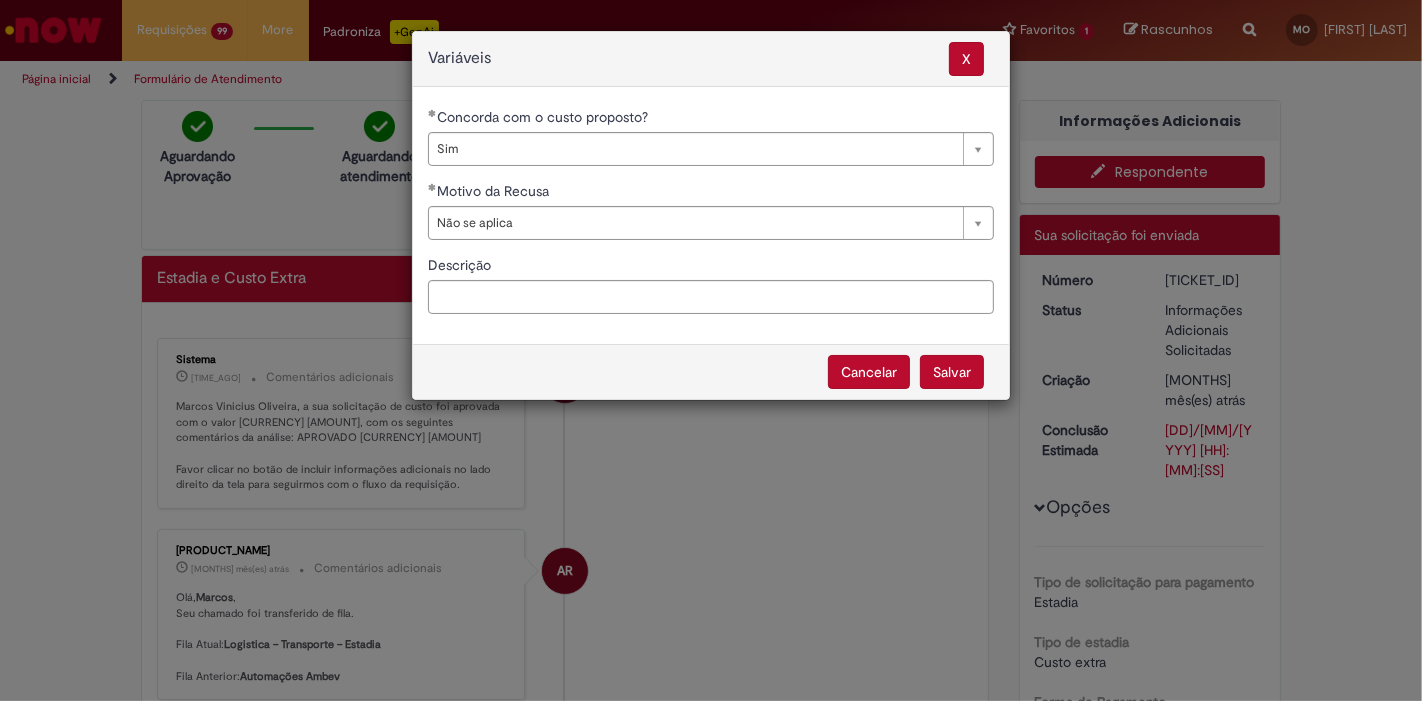 click on "••••••" at bounding box center (952, 372) 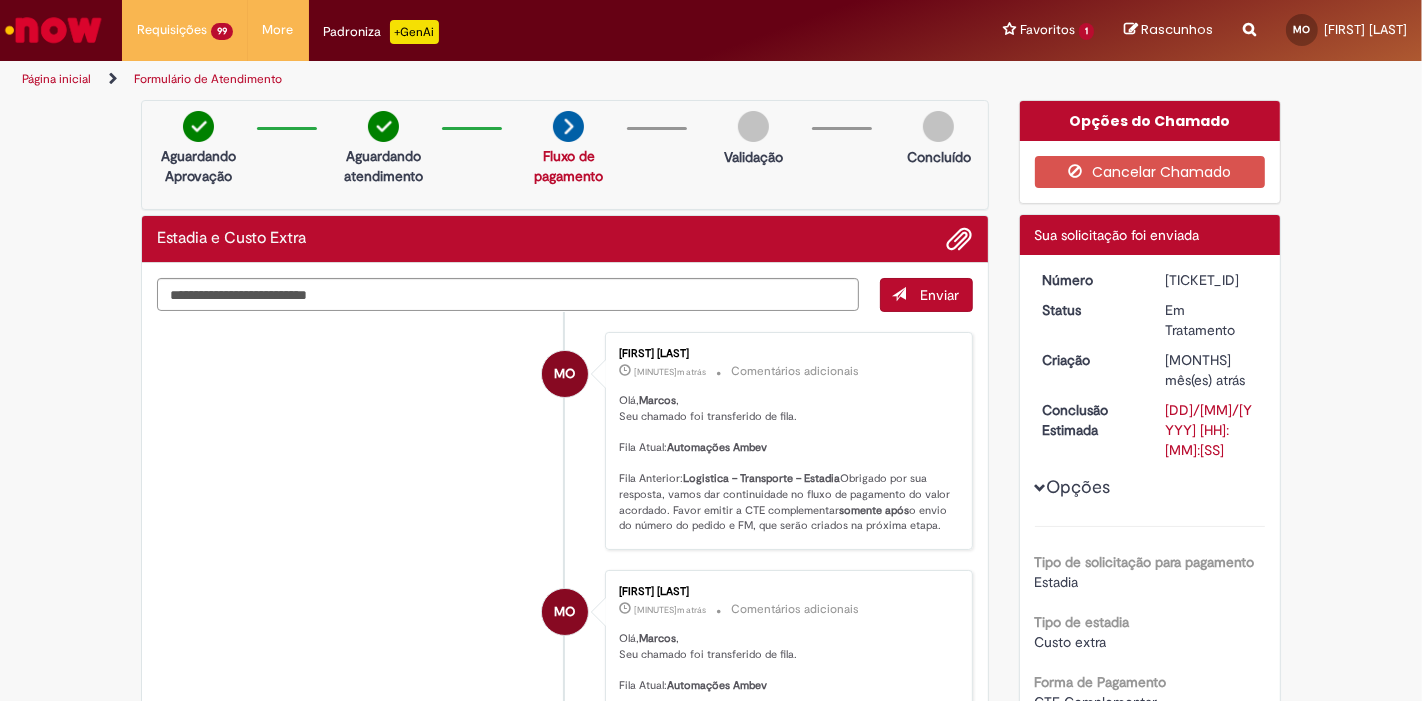 click on "R12609712" at bounding box center [1211, 280] 